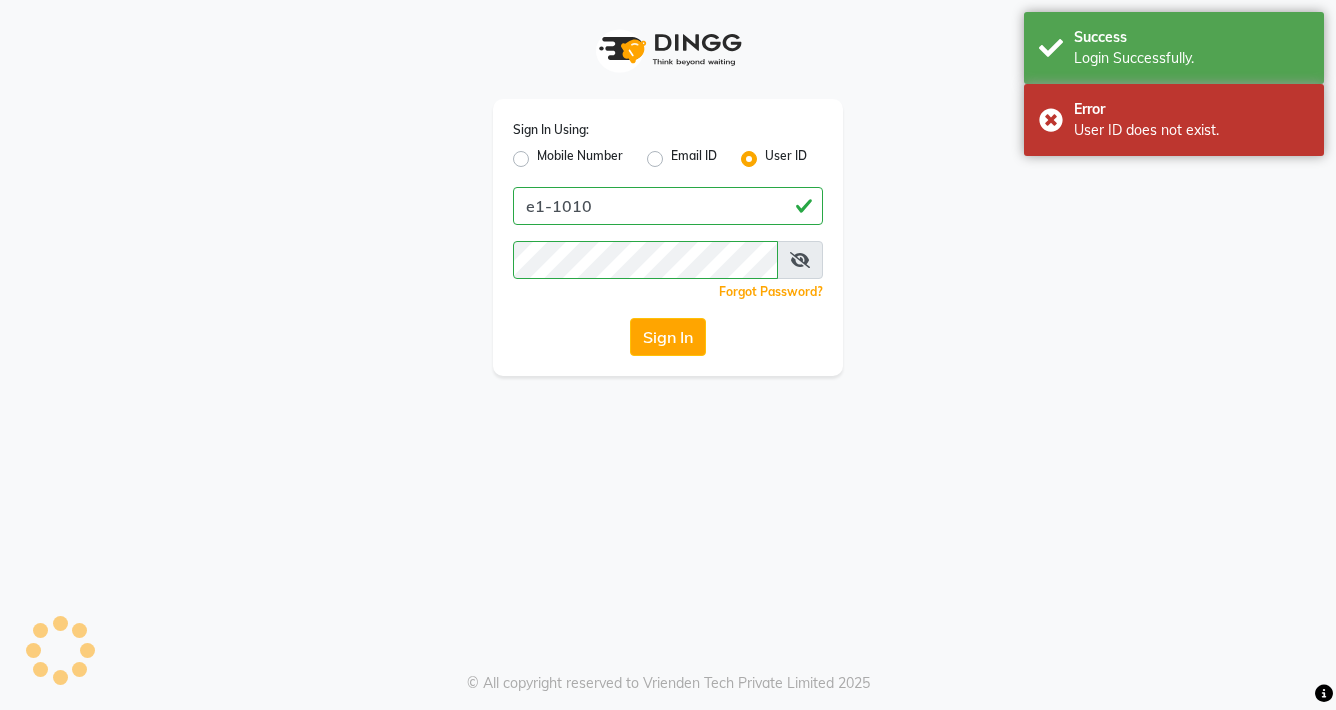 scroll, scrollTop: 0, scrollLeft: 0, axis: both 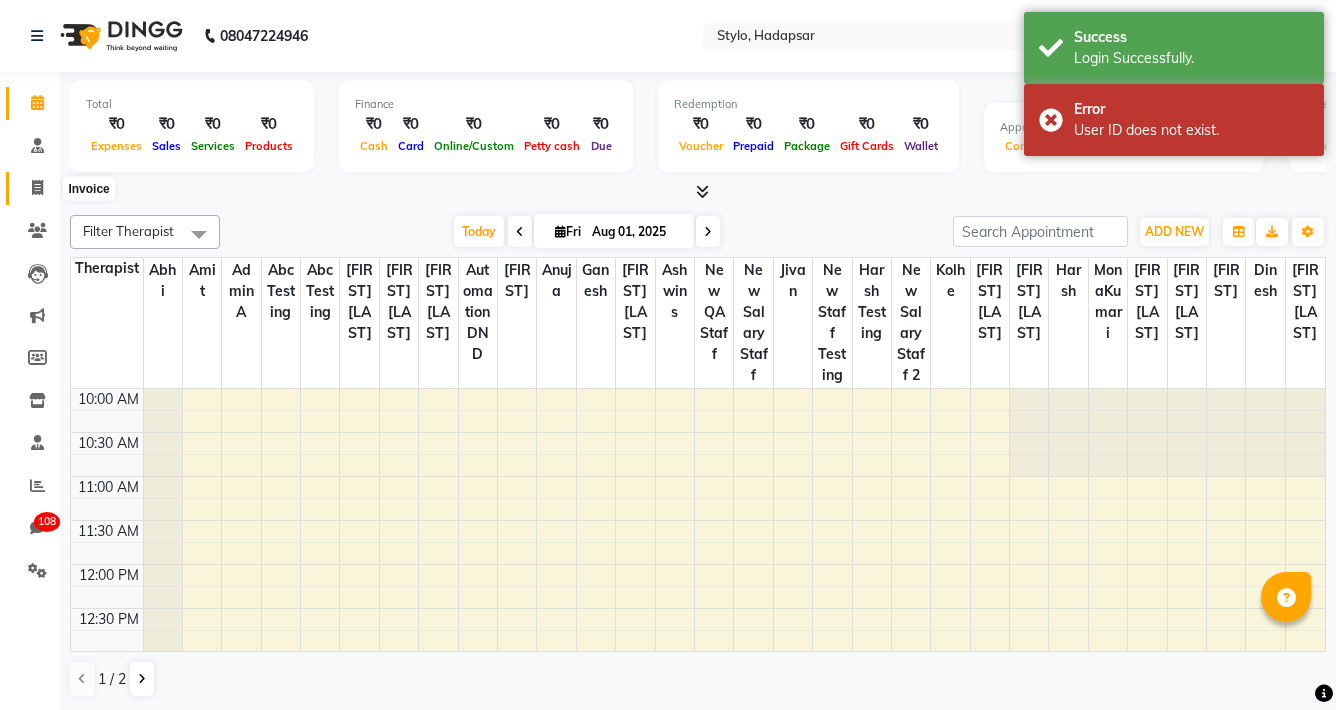click 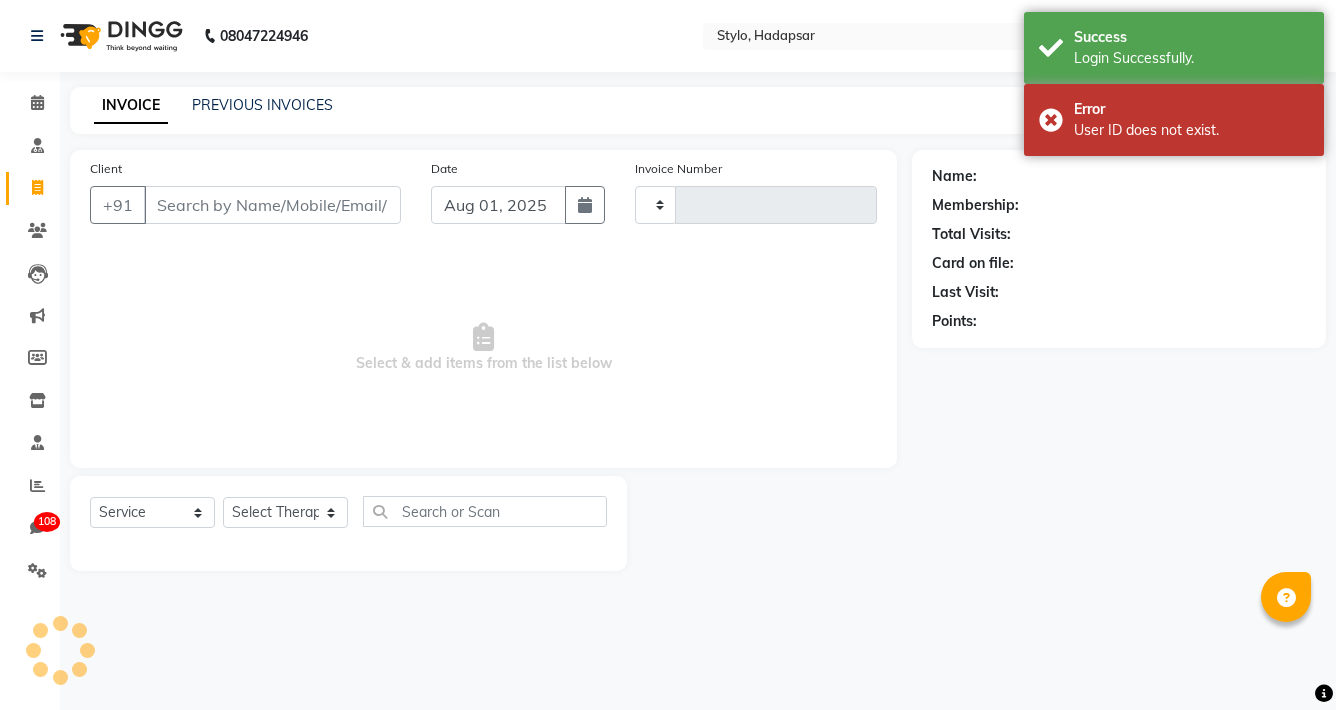 click on "INVOICE PREVIOUS INVOICES Create New   Save" 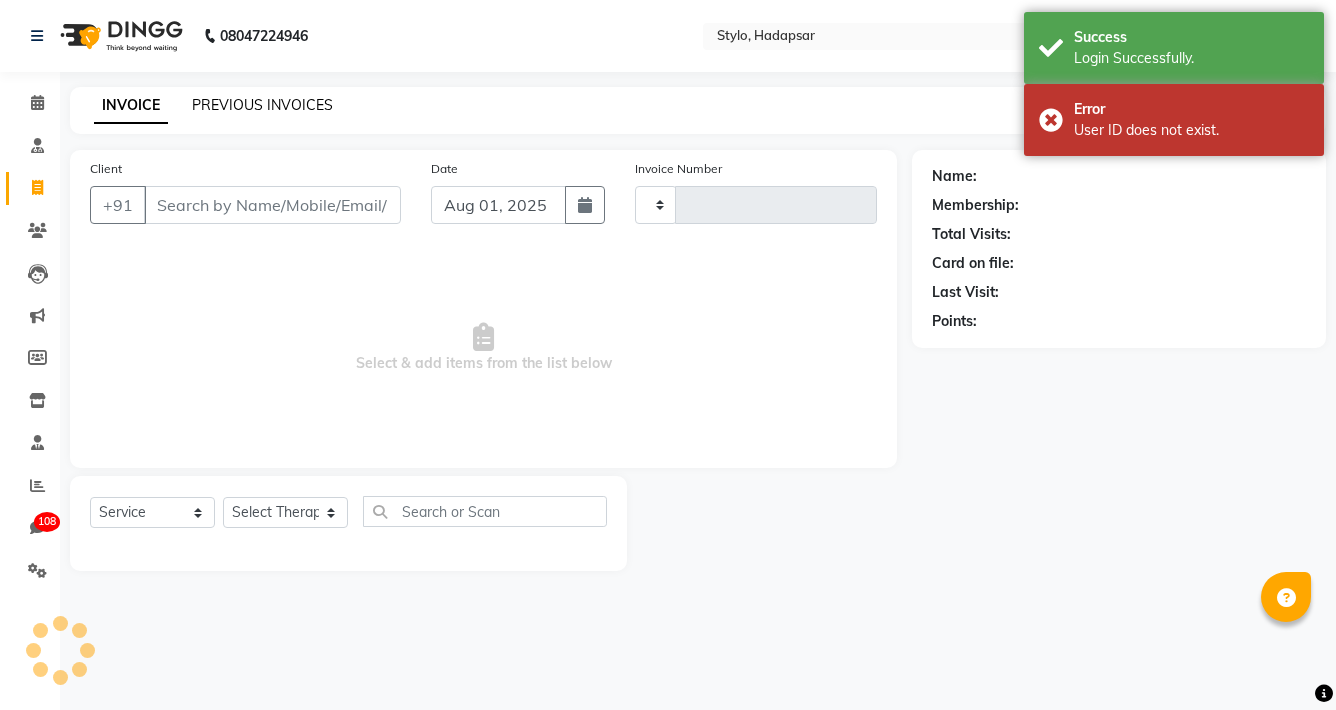 type on "493" 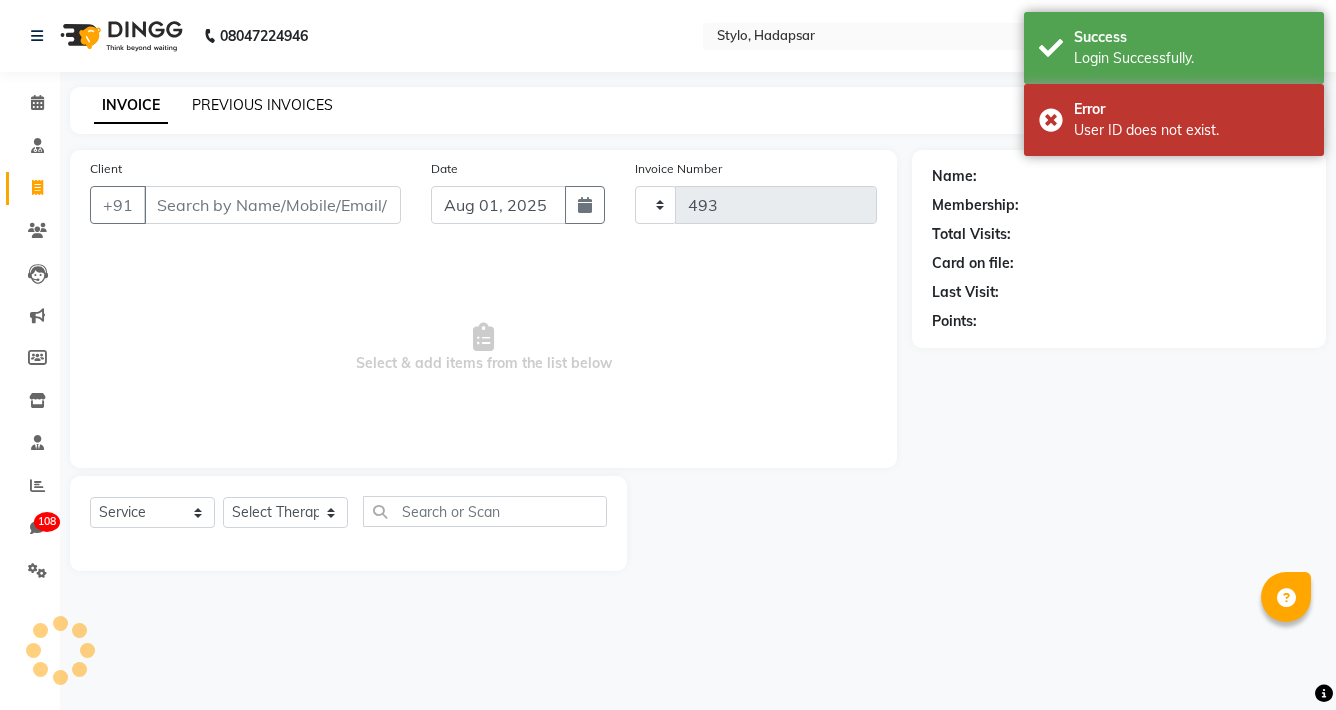 click on "PREVIOUS INVOICES" 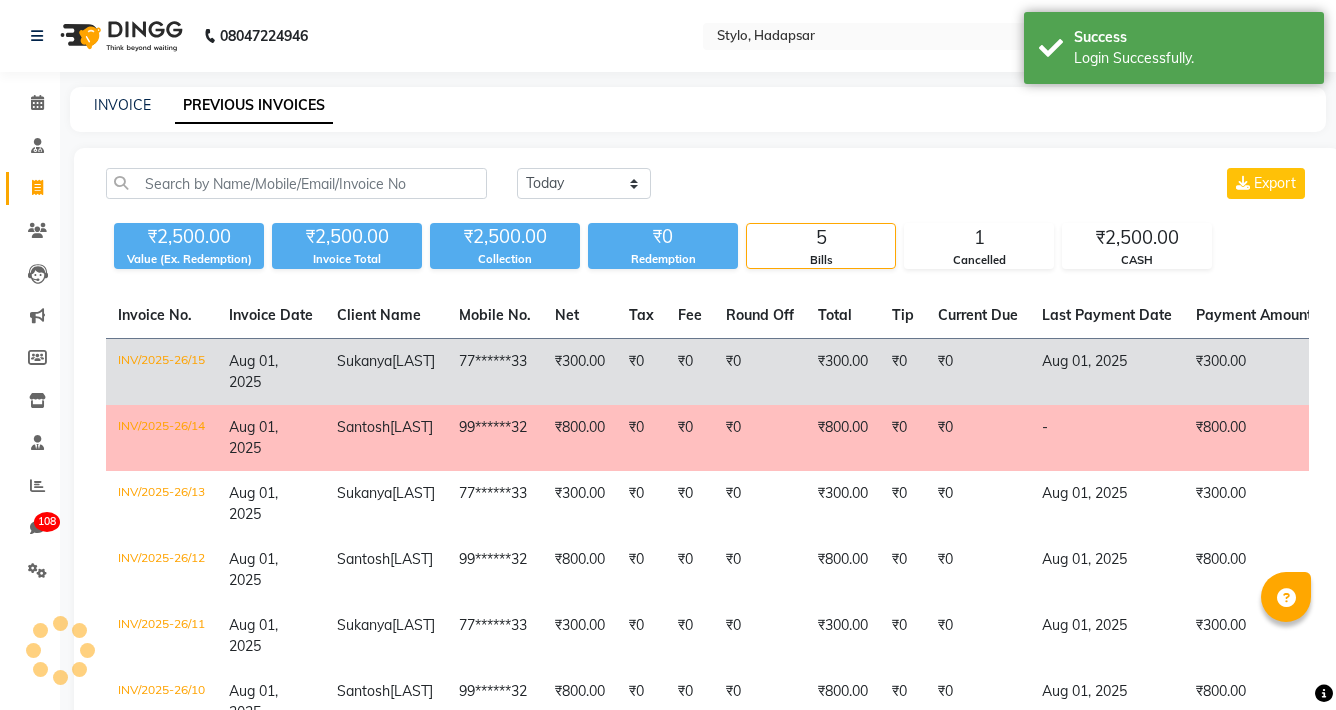 click on "Sukanya  Dhavale" 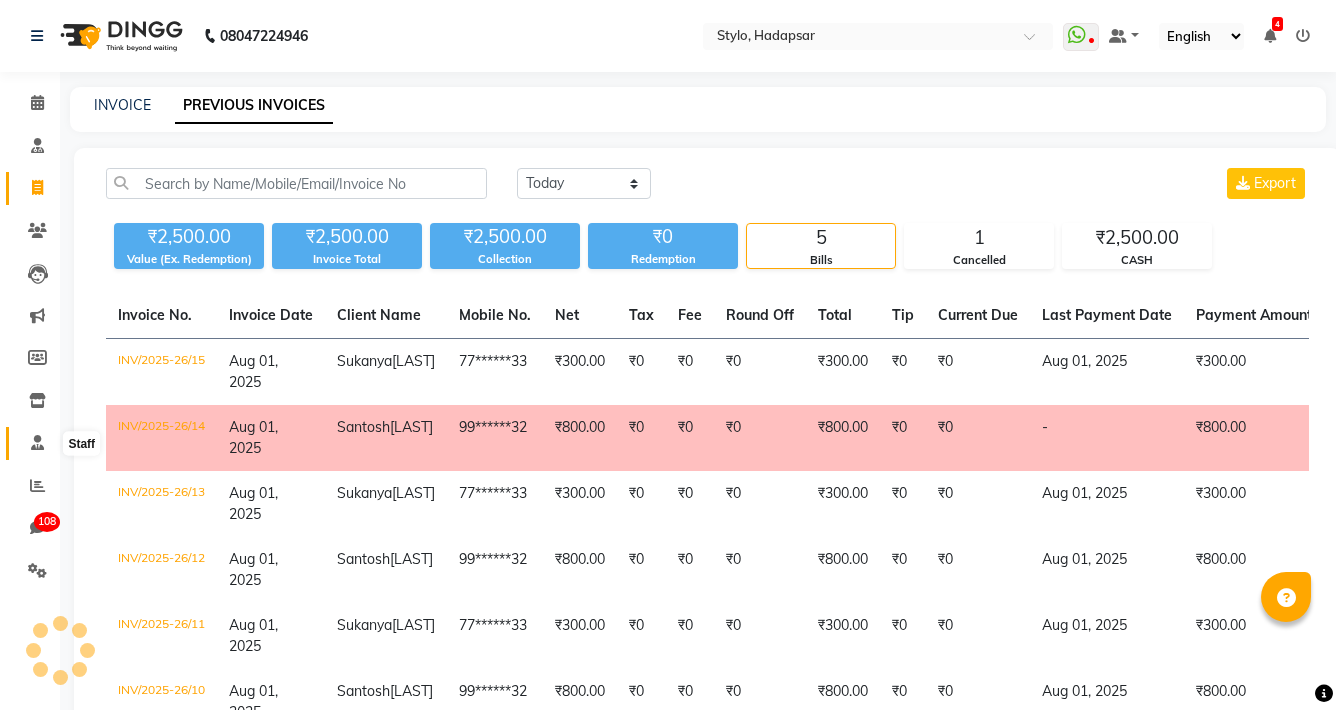 click 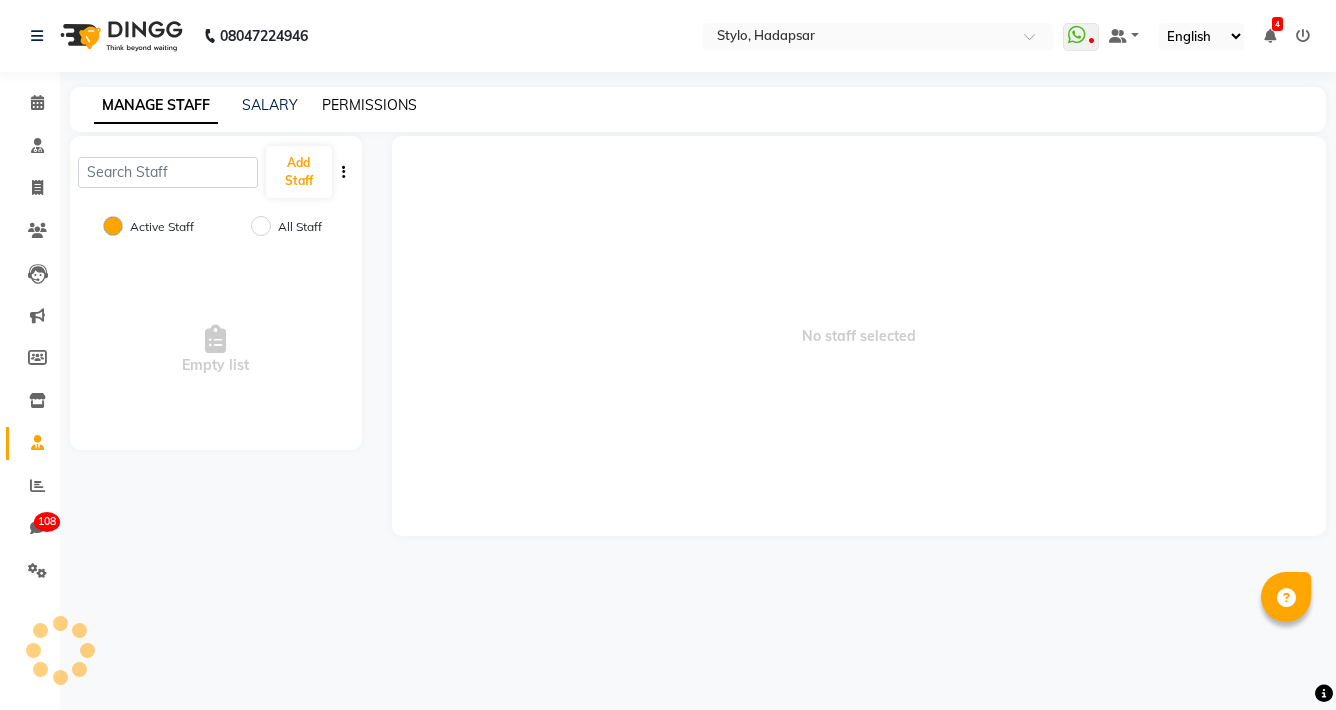 click on "PERMISSIONS" 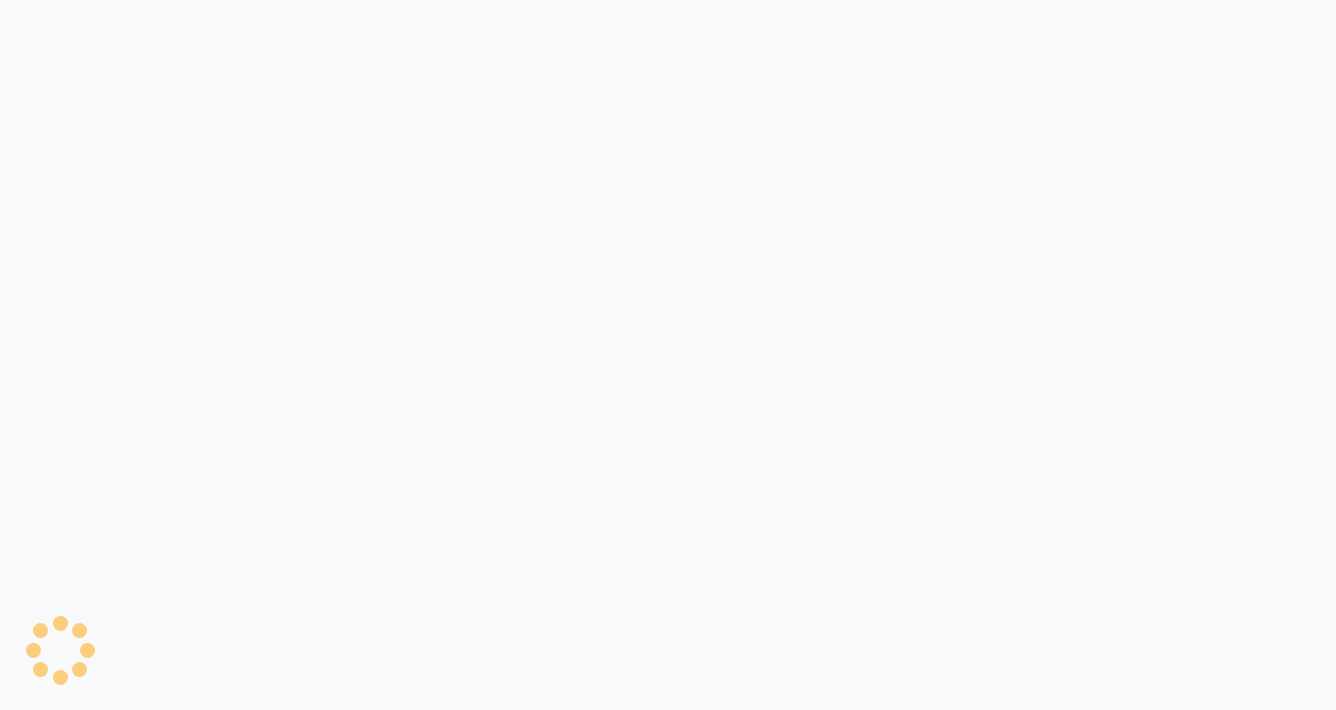 scroll, scrollTop: 0, scrollLeft: 0, axis: both 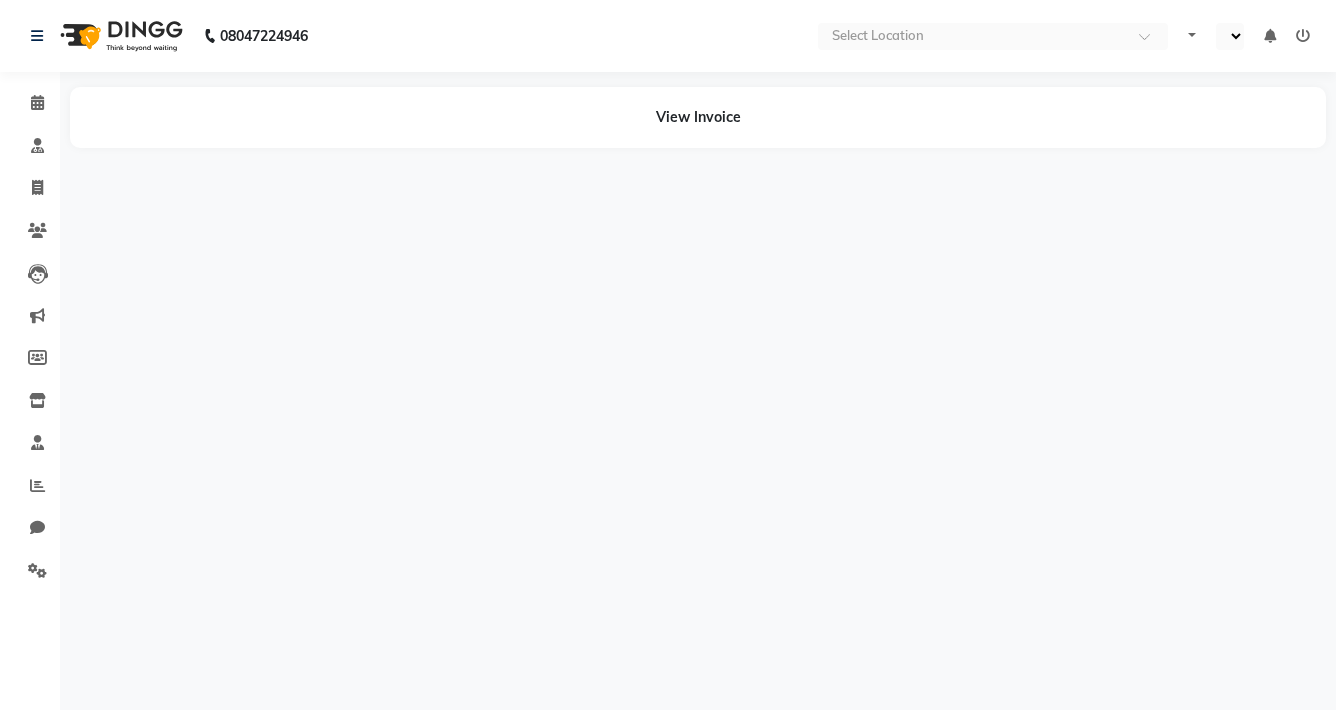 select on "en" 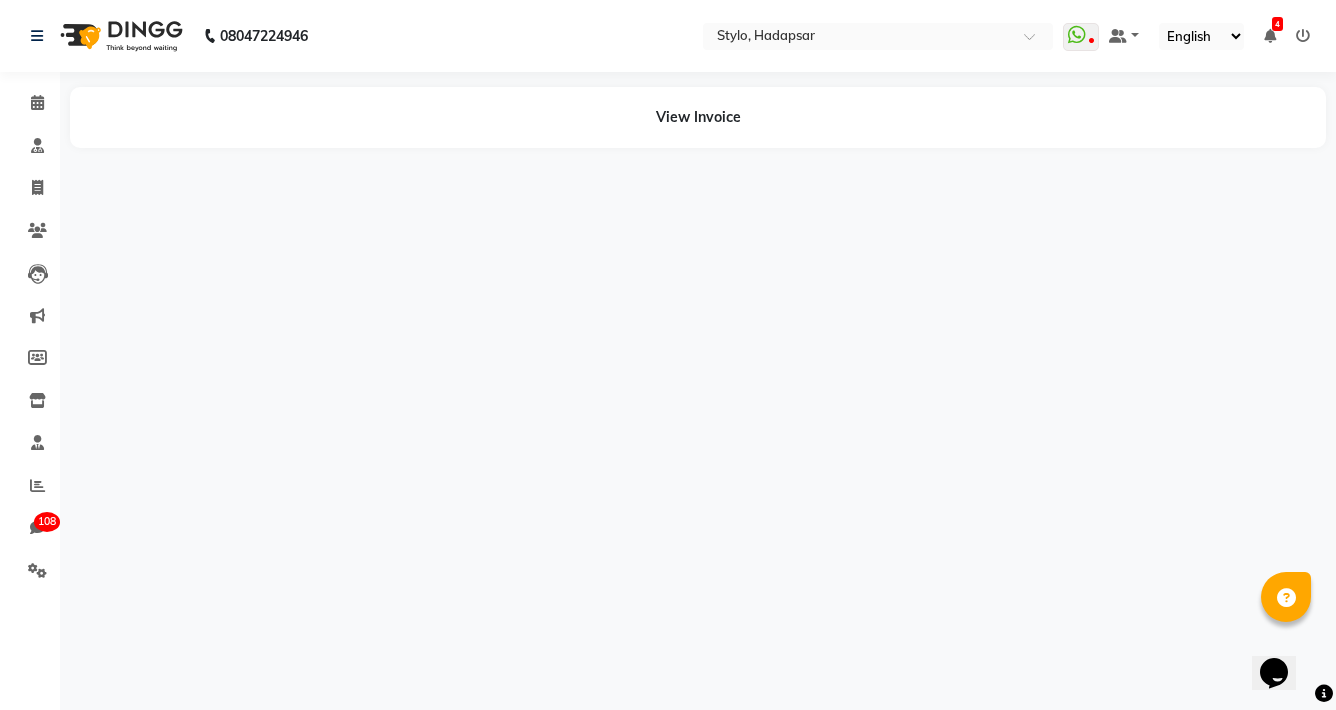 scroll, scrollTop: 0, scrollLeft: 0, axis: both 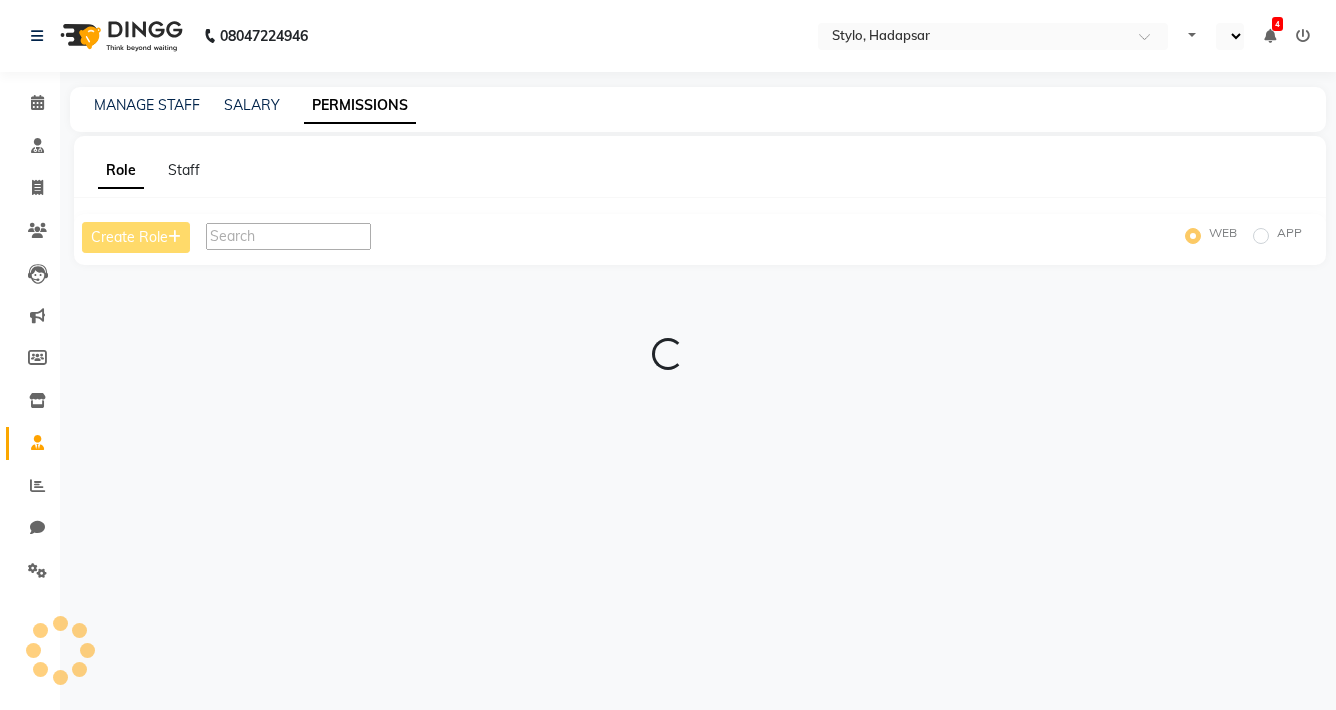select on "en" 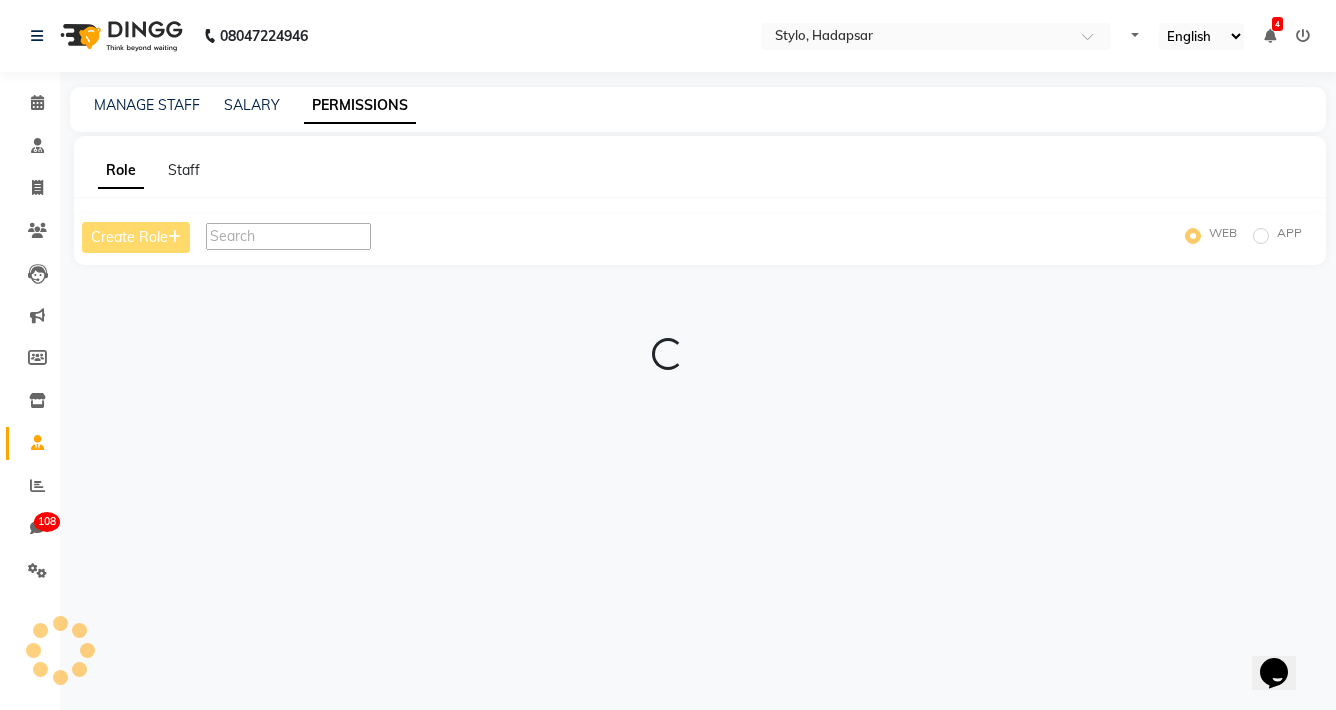 scroll, scrollTop: 0, scrollLeft: 0, axis: both 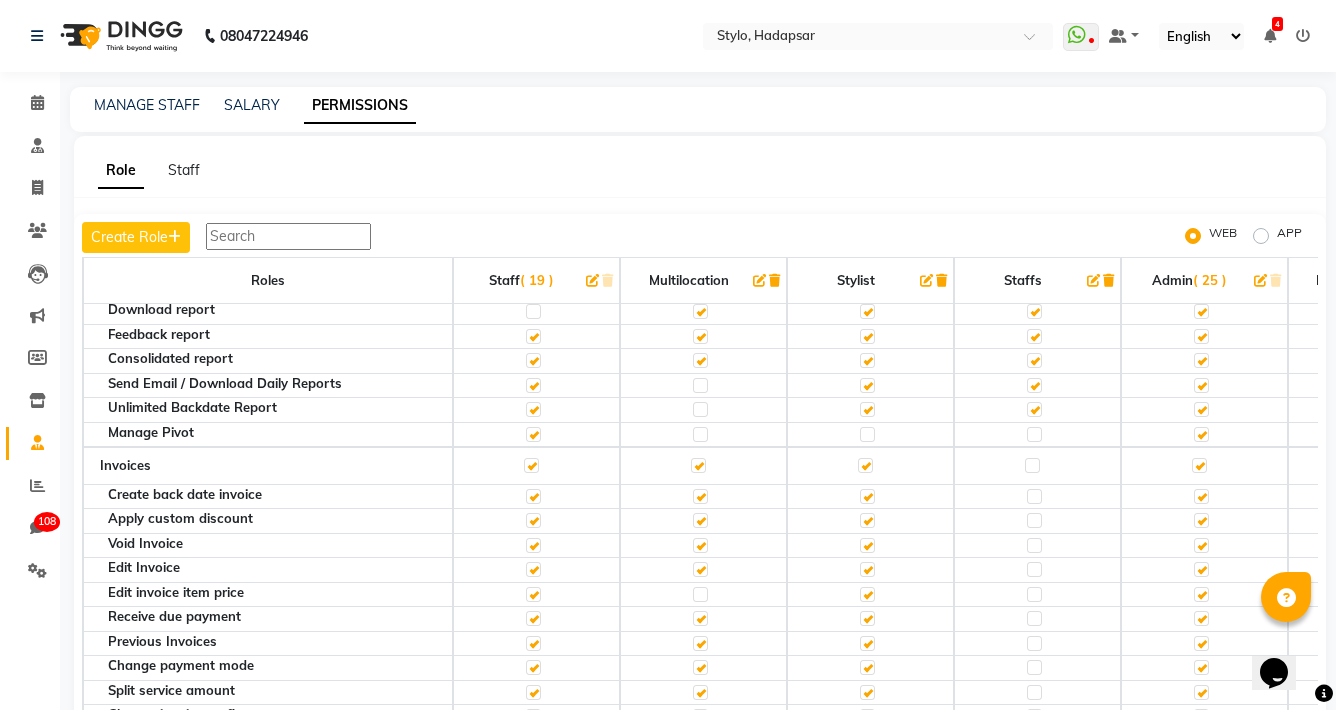 click 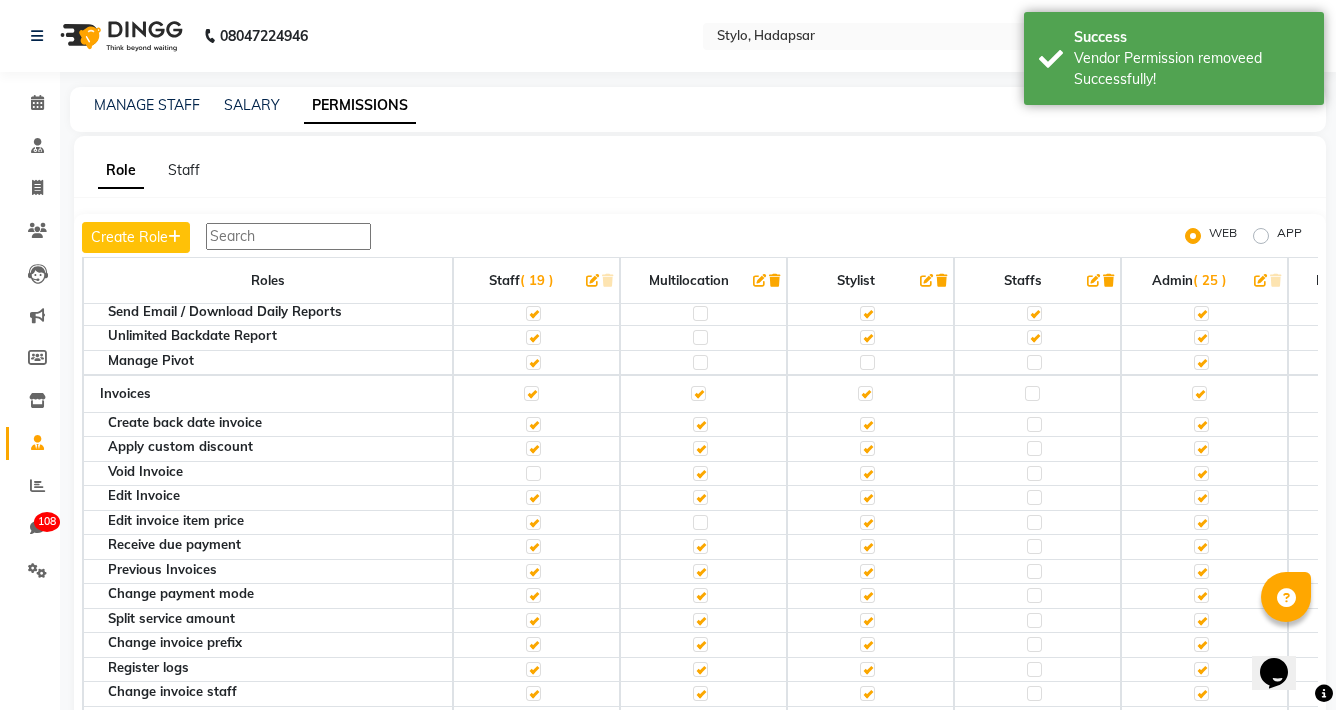 scroll, scrollTop: 570, scrollLeft: 14, axis: both 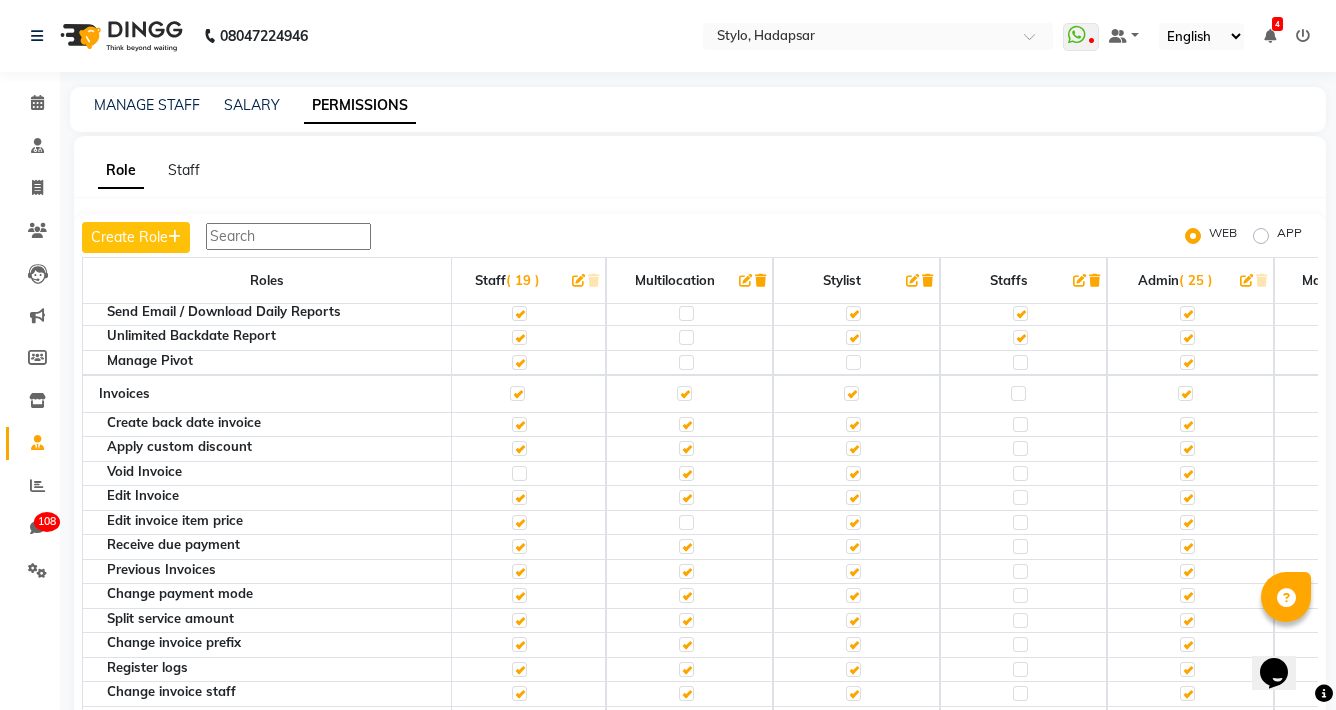 click on "Void Invoice" 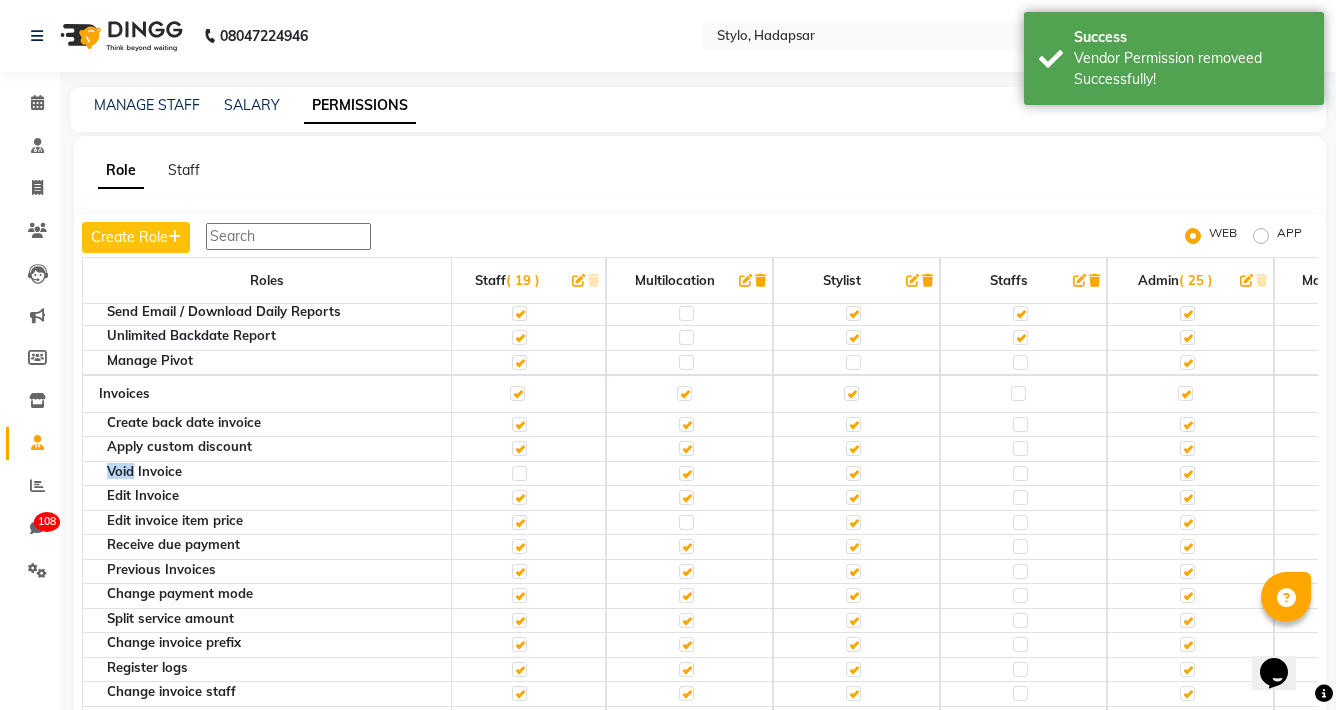 click on "Void Invoice" 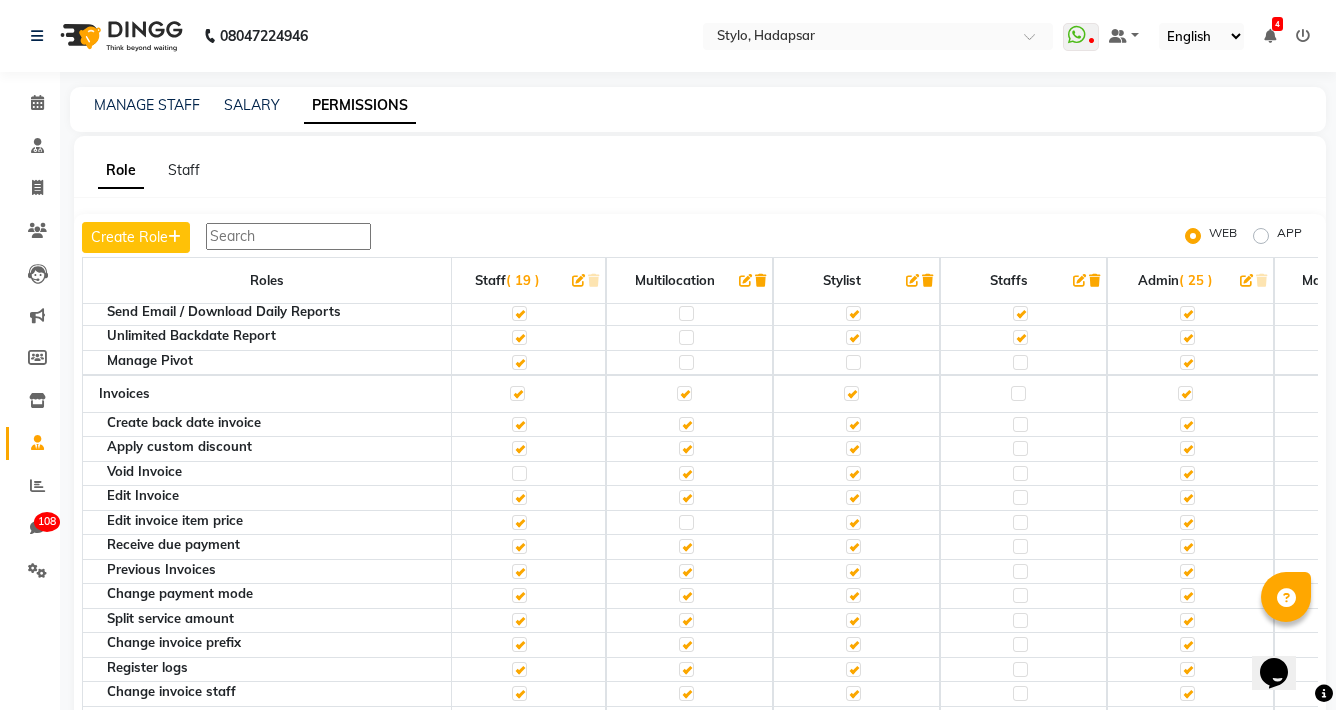 click on "Void Invoice" 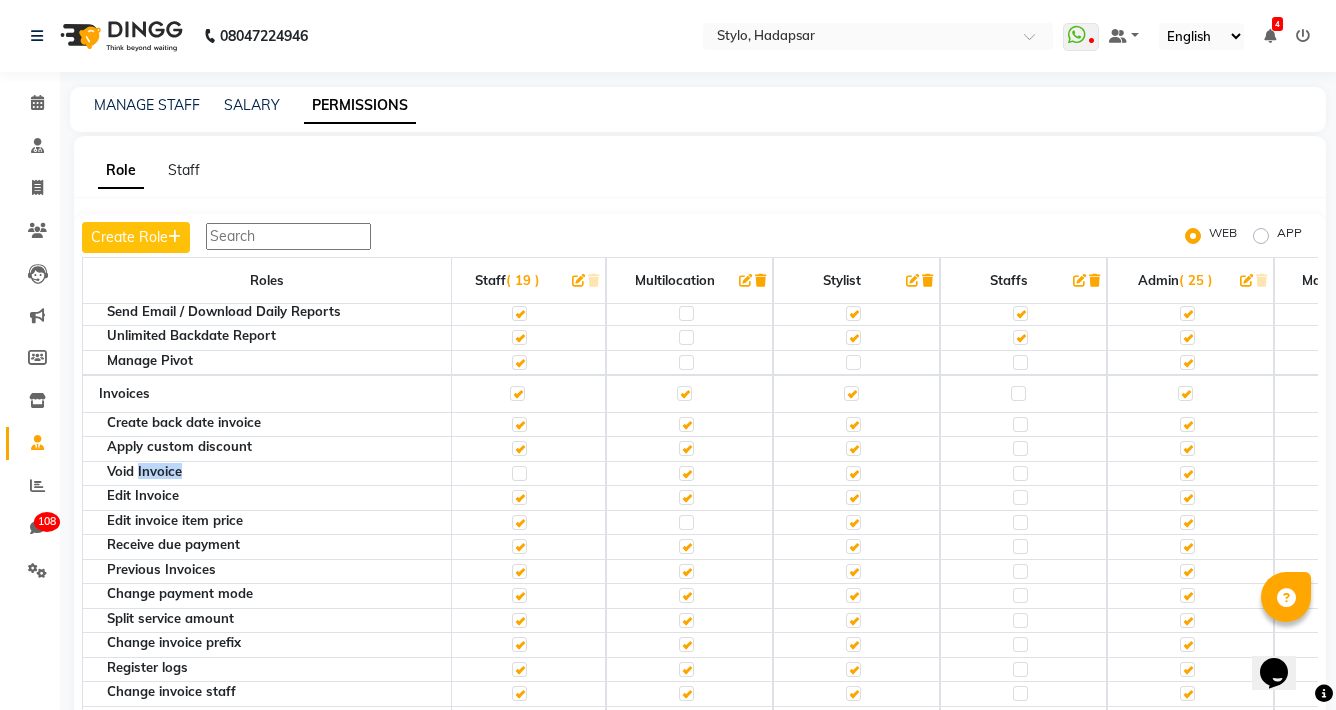 click on "Void Invoice" 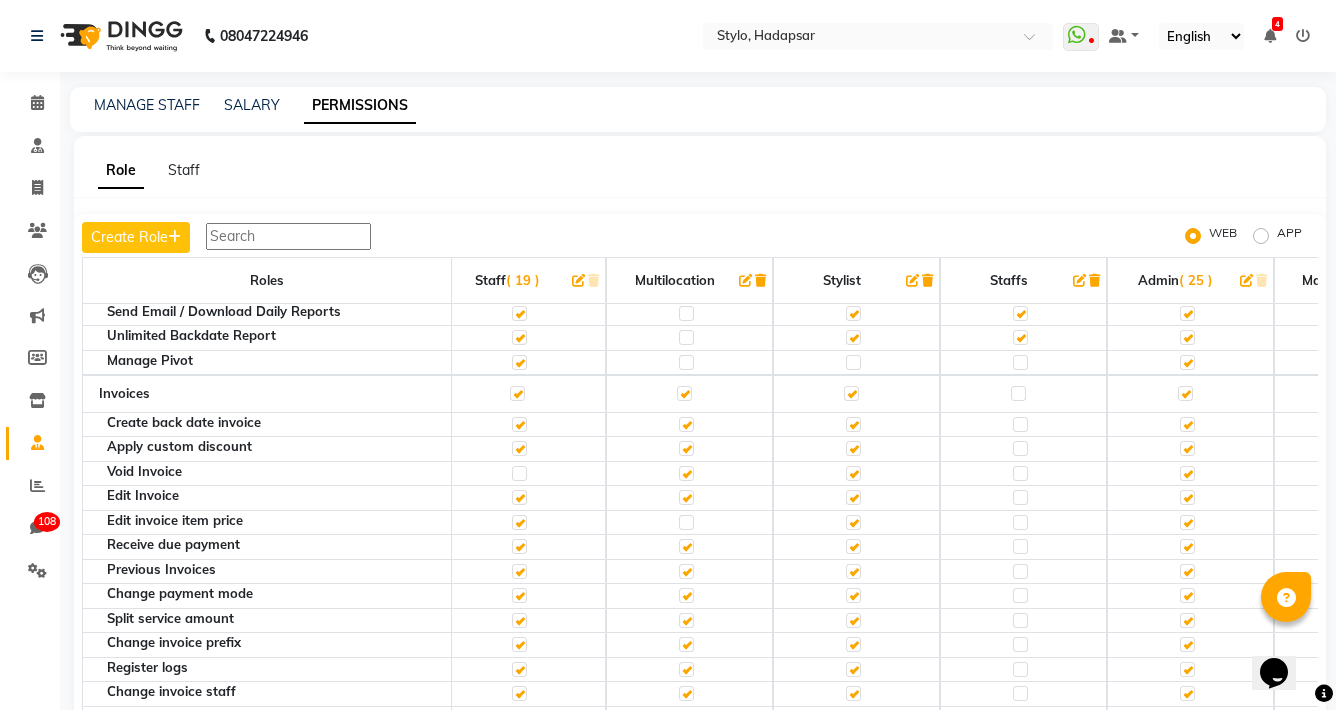 click on "Void Invoice" 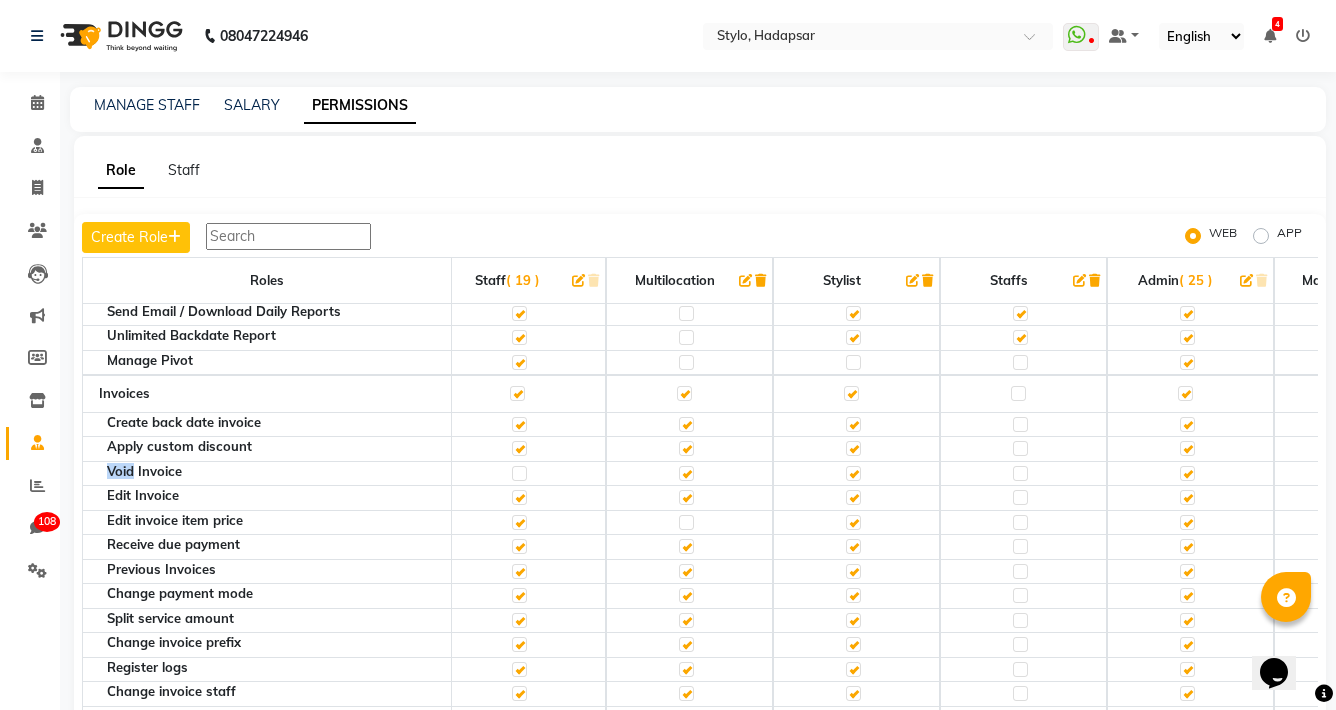 click on "Void Invoice" 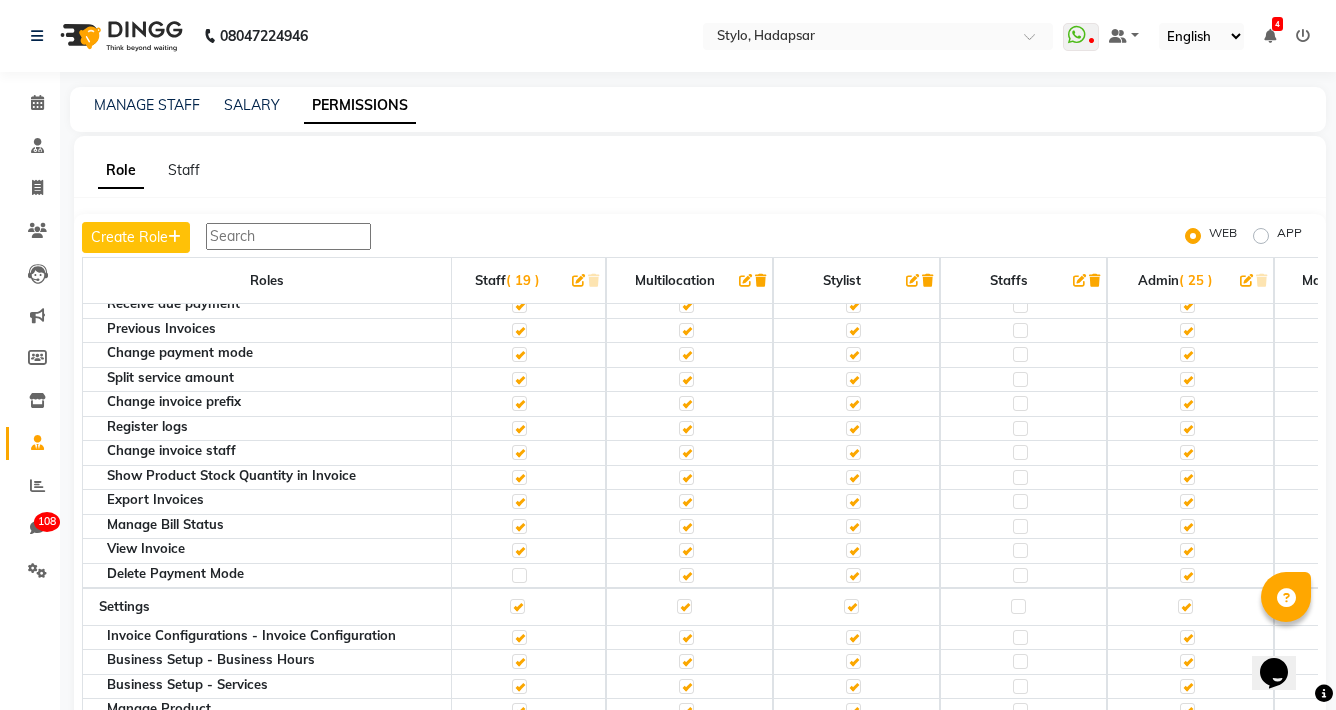 scroll, scrollTop: 819, scrollLeft: 14, axis: both 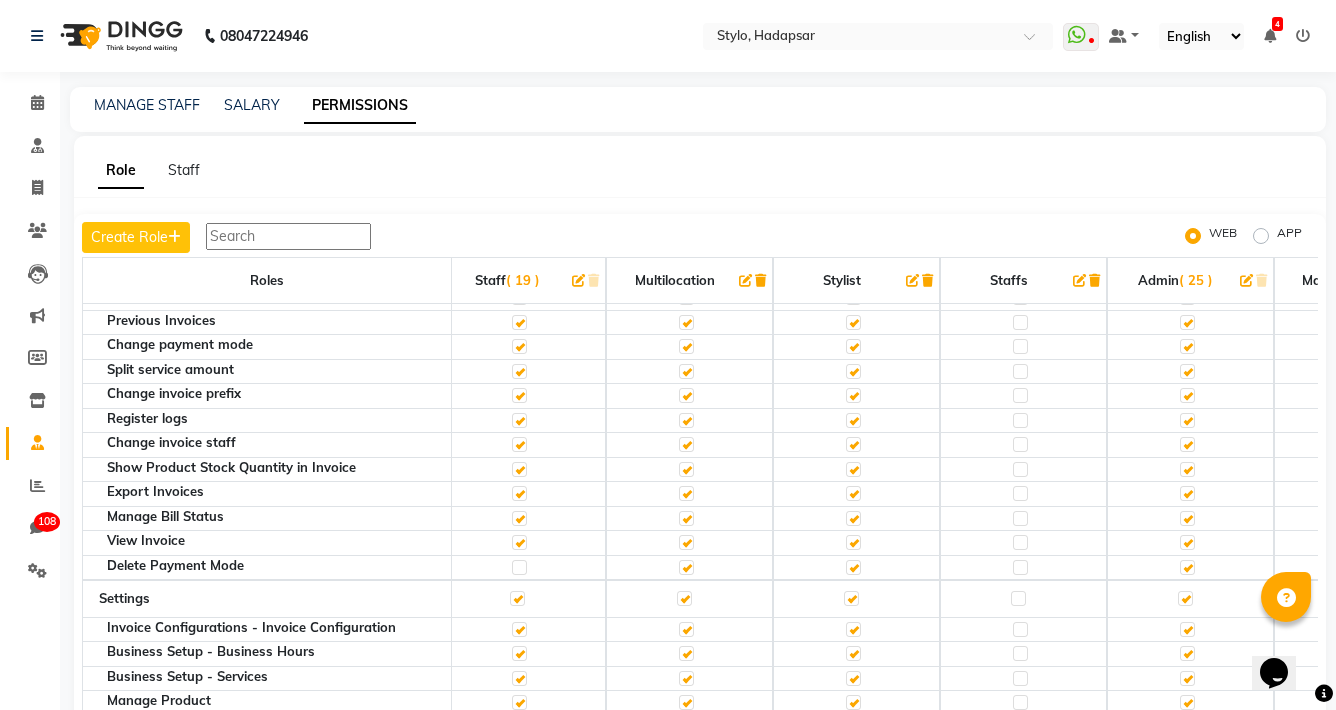 click 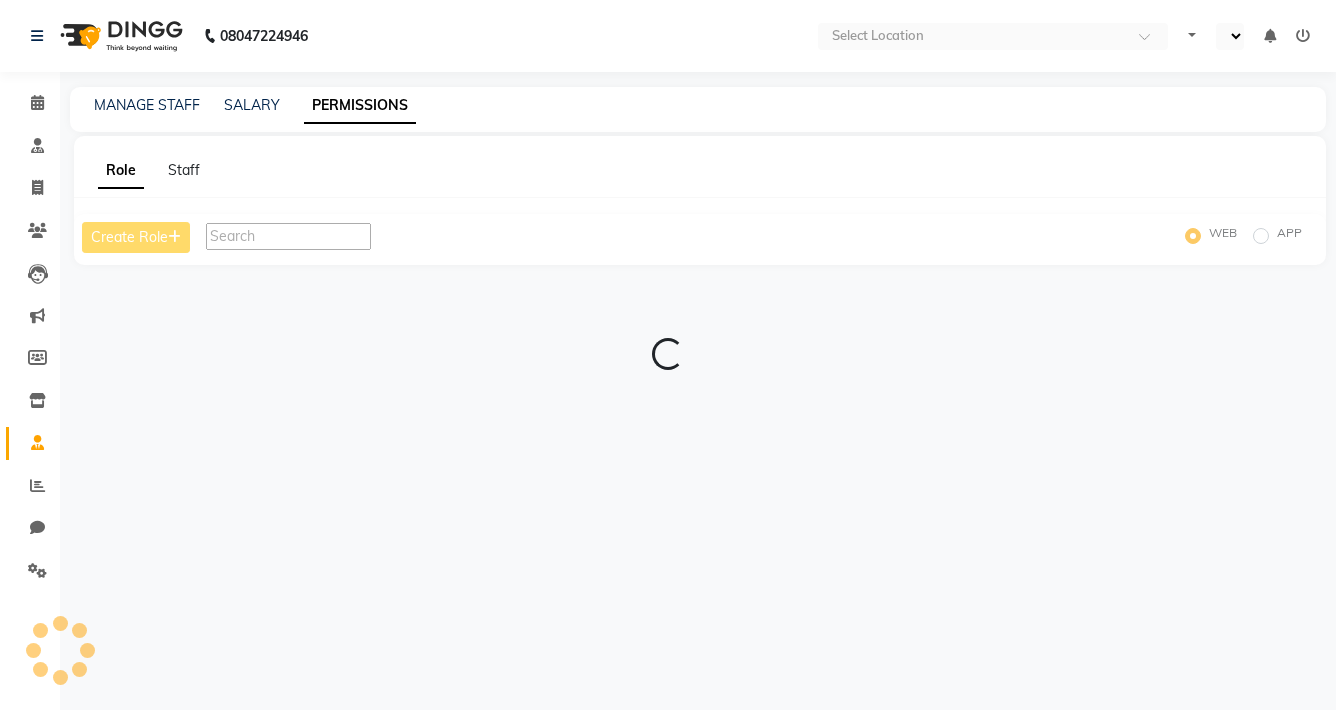 scroll, scrollTop: 0, scrollLeft: 0, axis: both 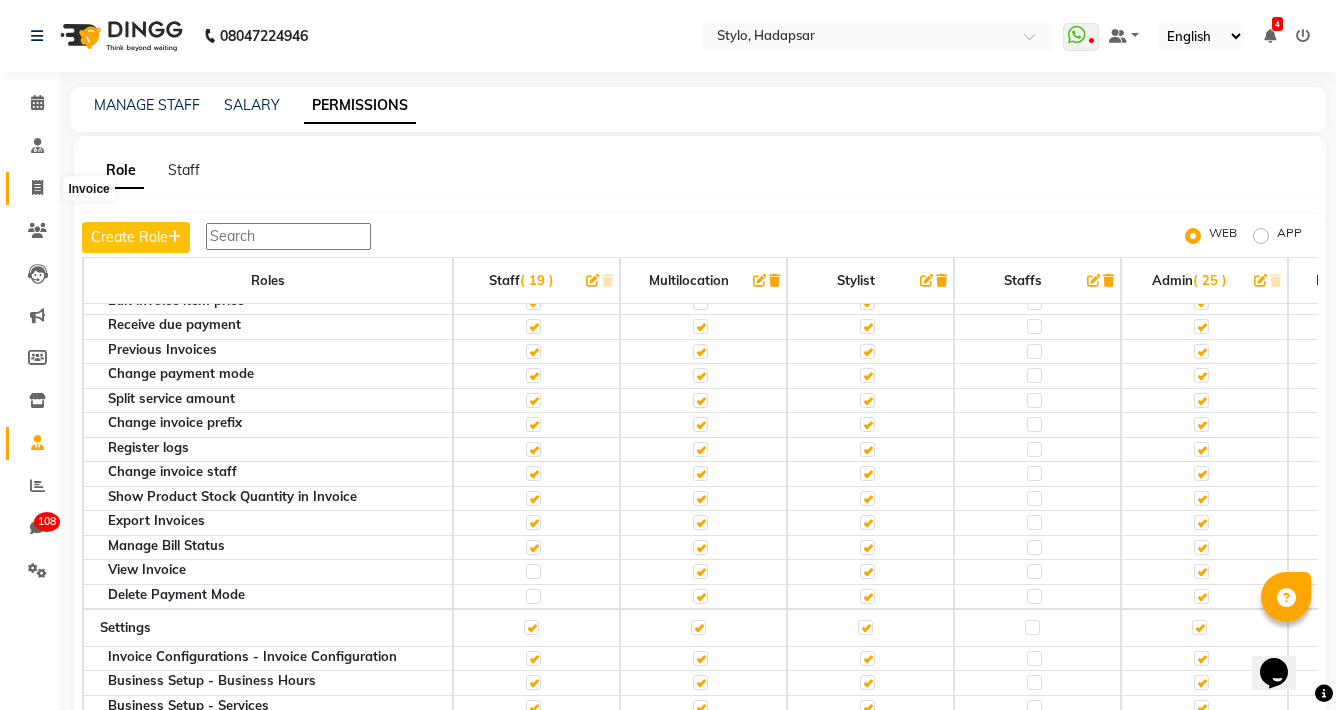 click 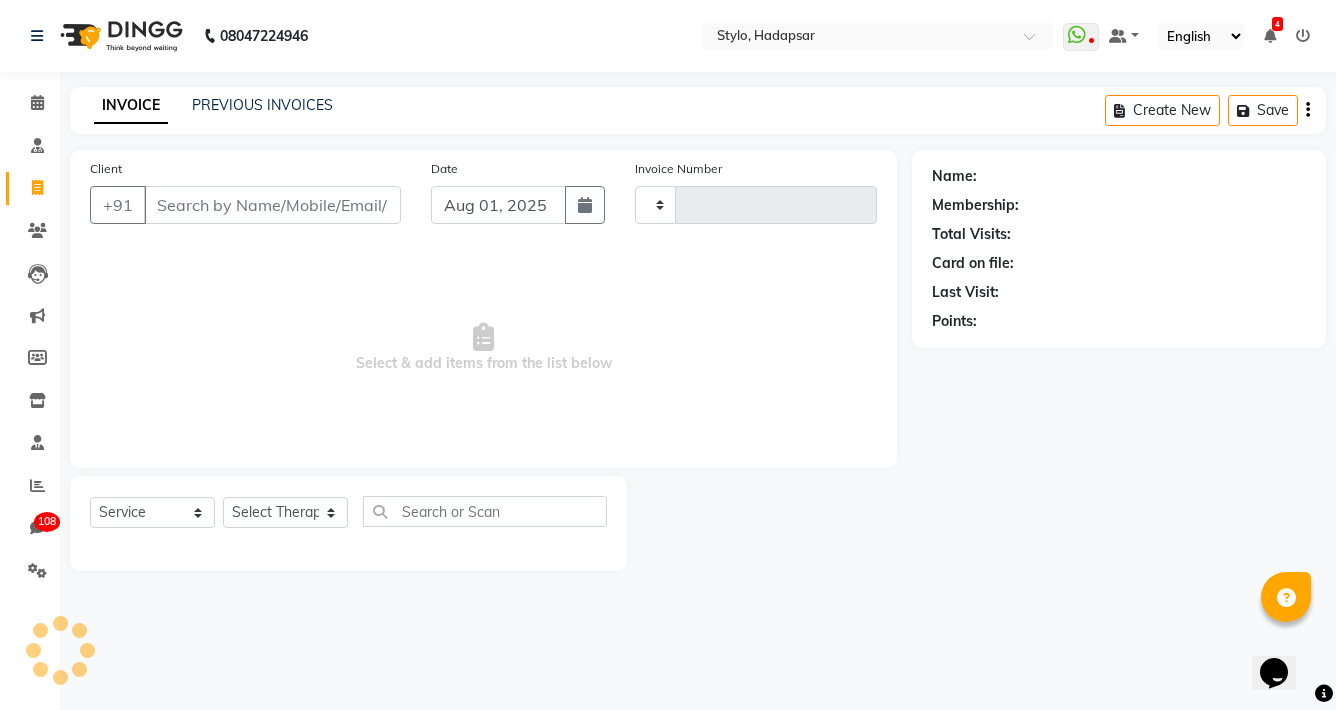 type on "493" 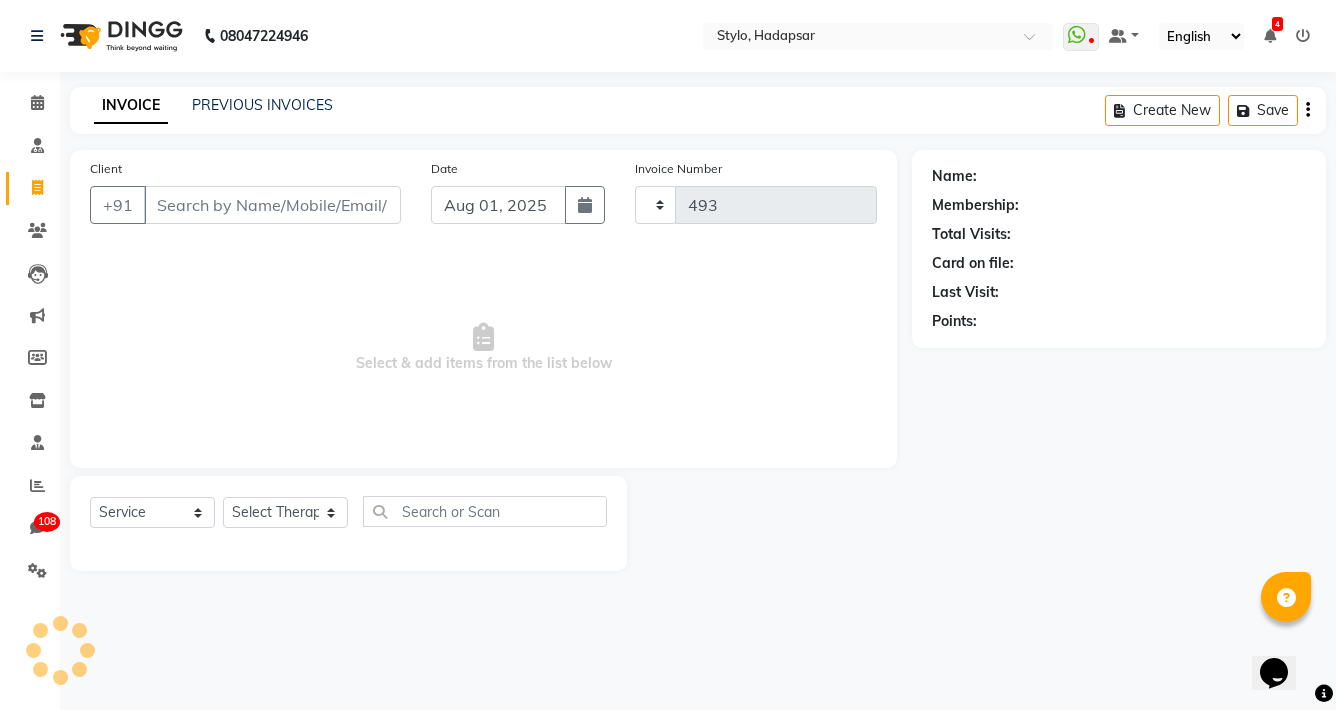 select on "157" 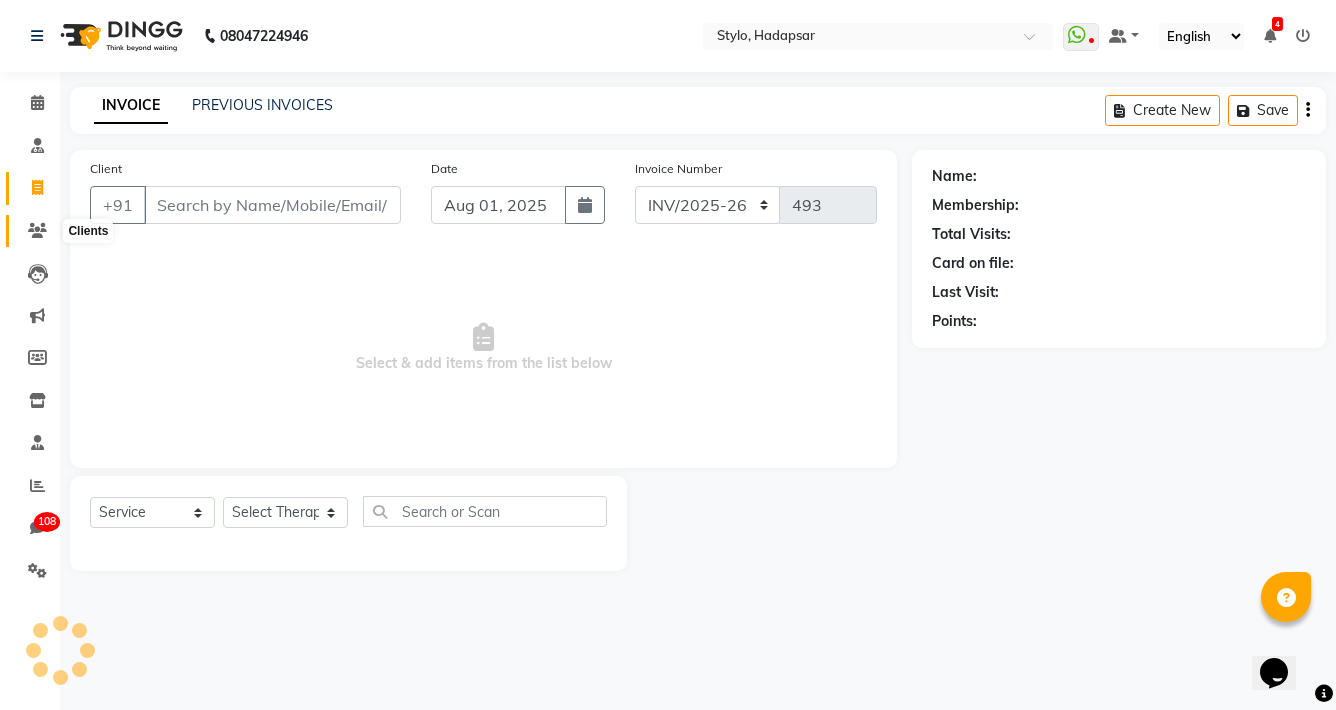 click 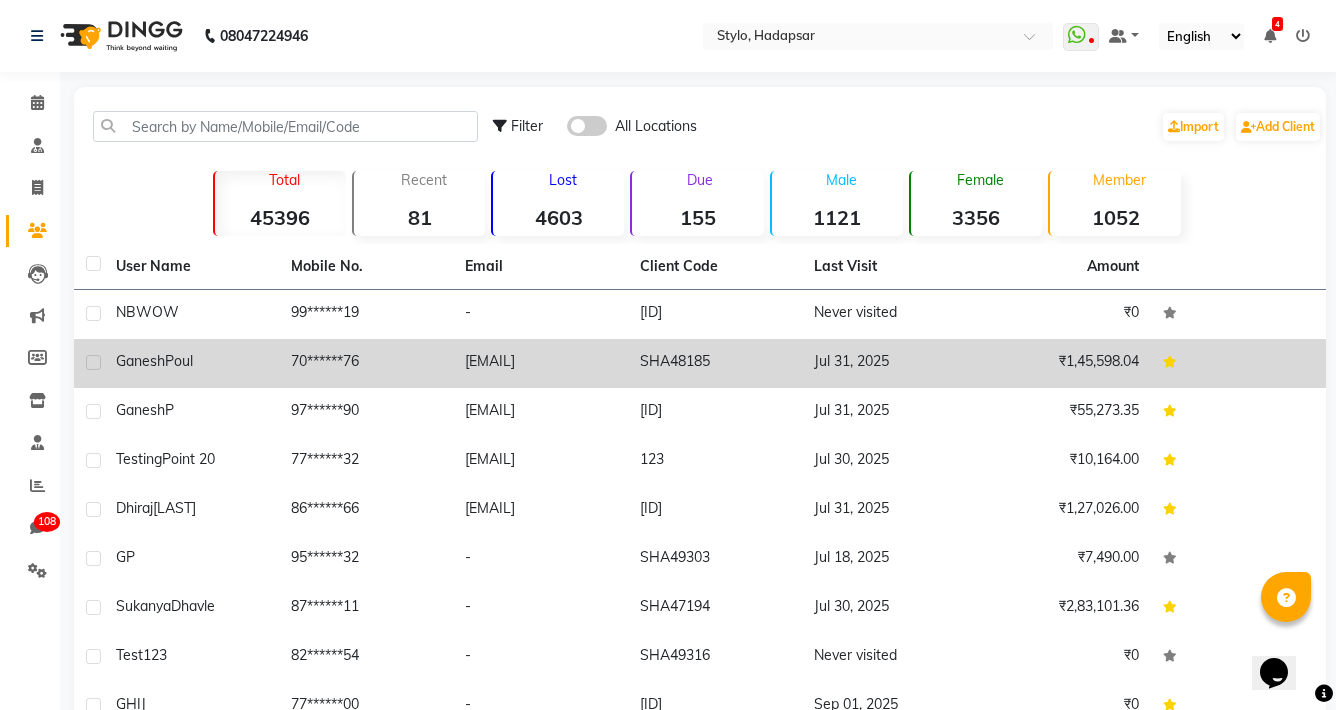 click on "dummyemail@gmail.com" 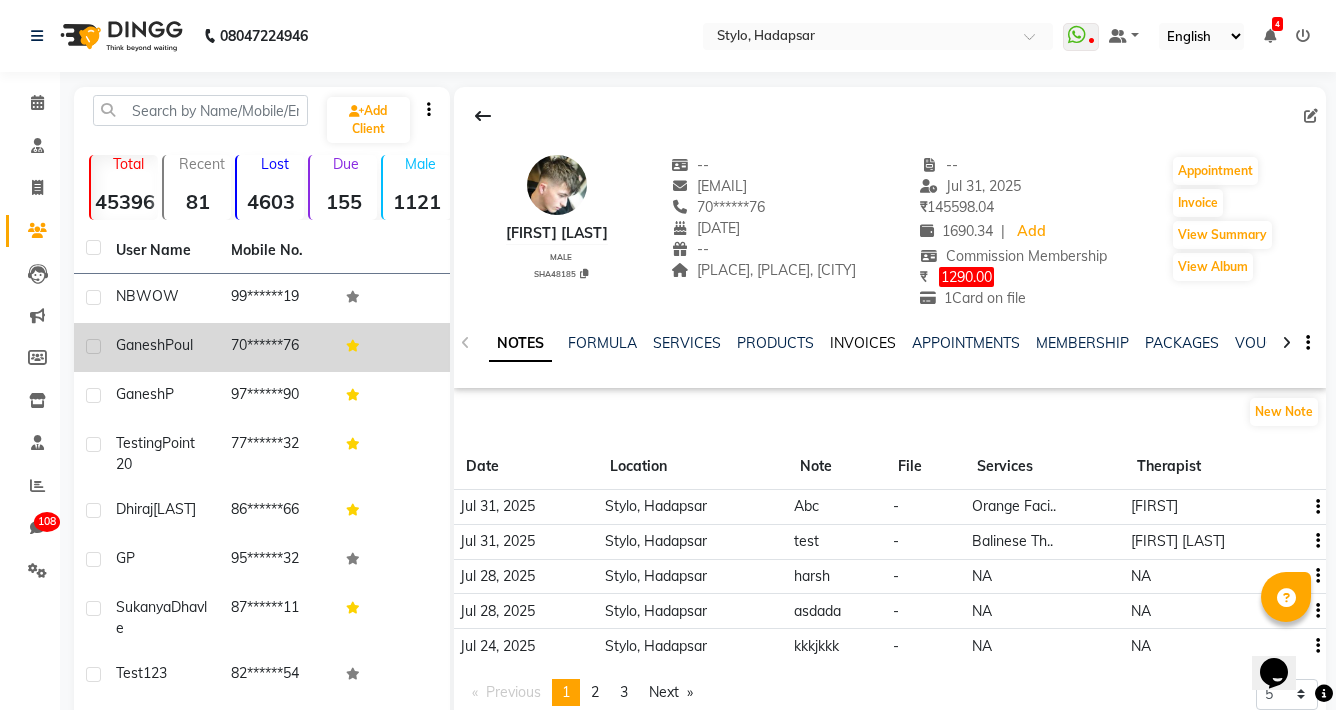 click on "INVOICES" 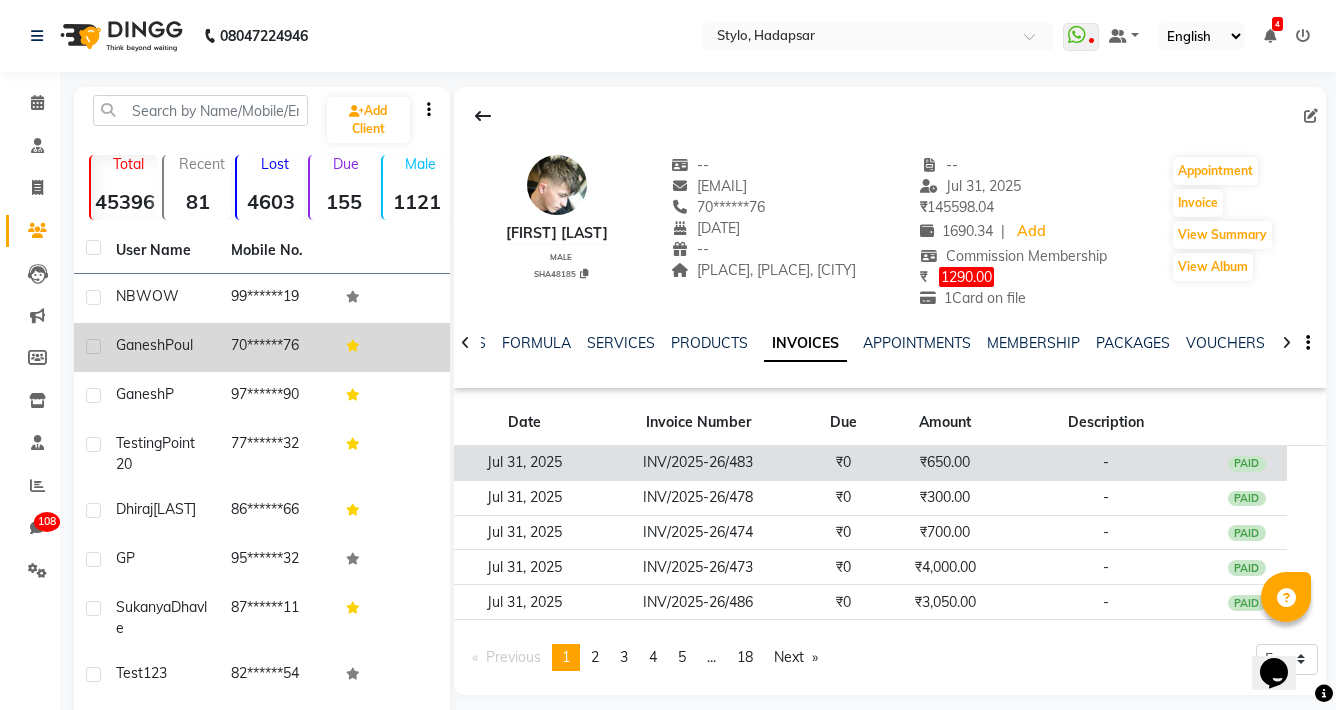 click on "PAID" 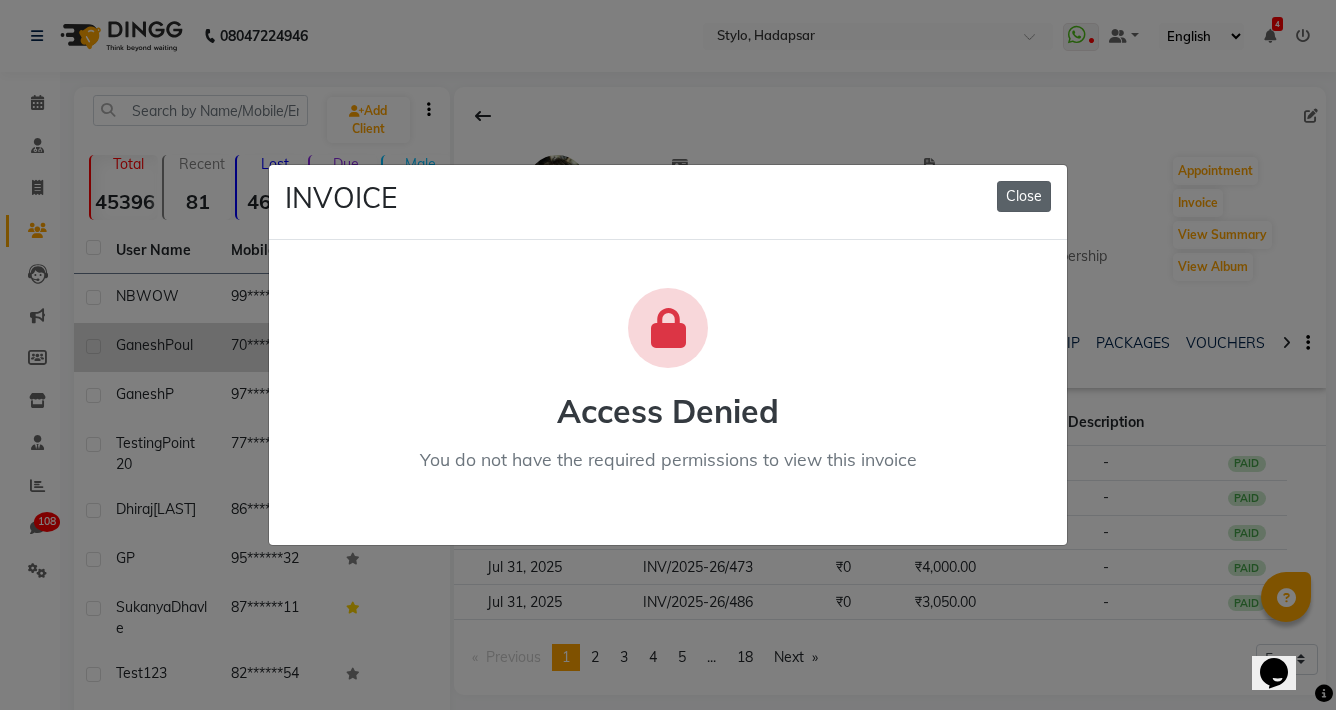 click on "Close" 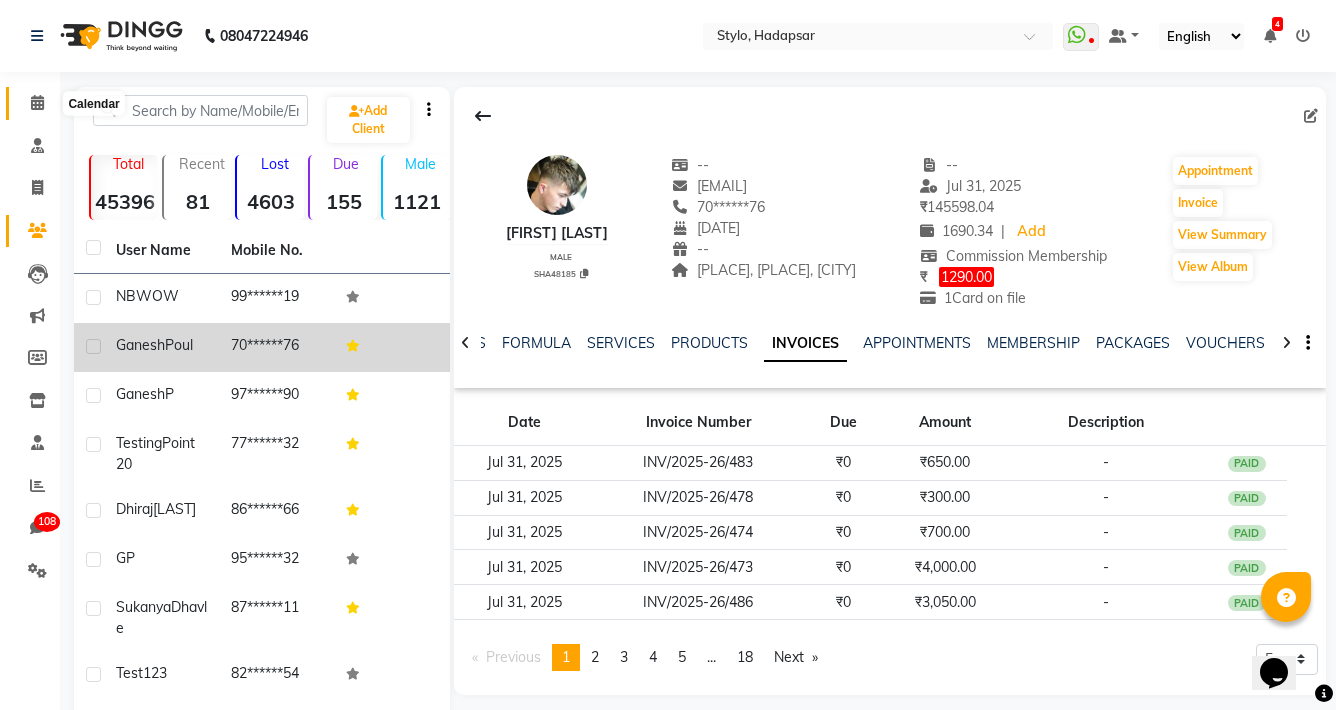 click 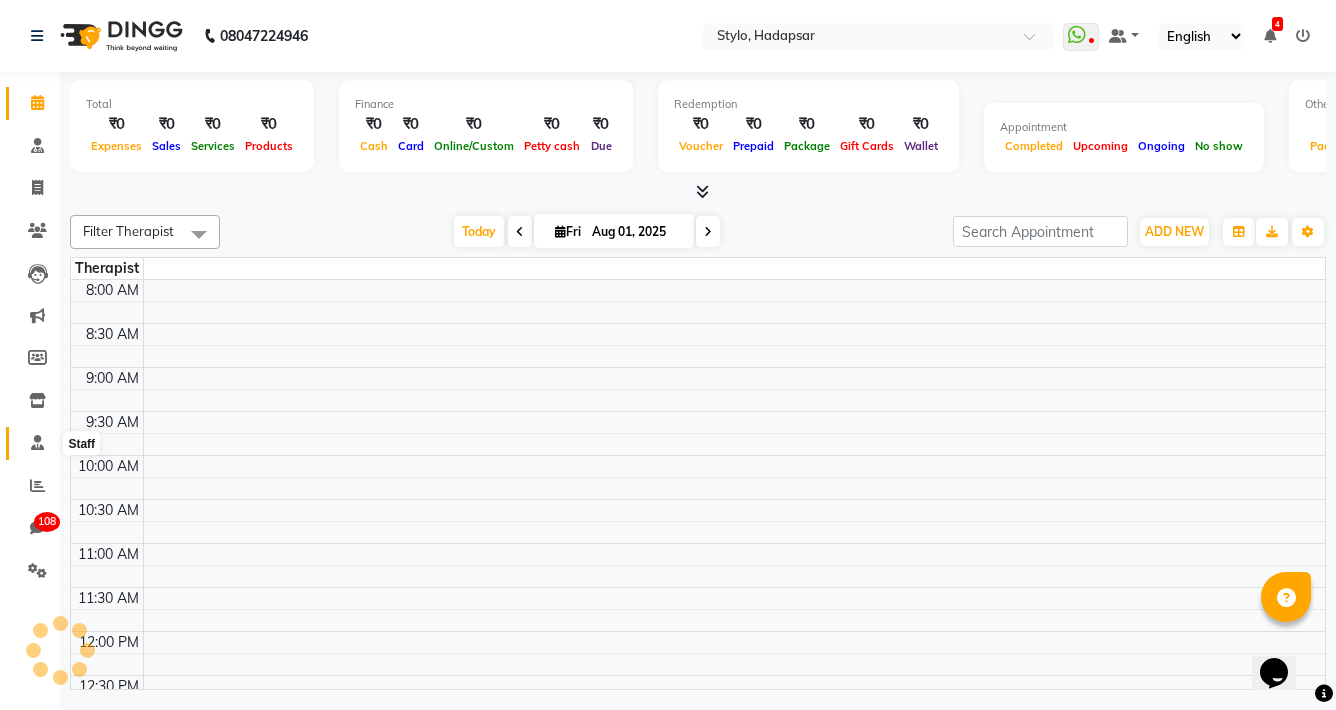 click 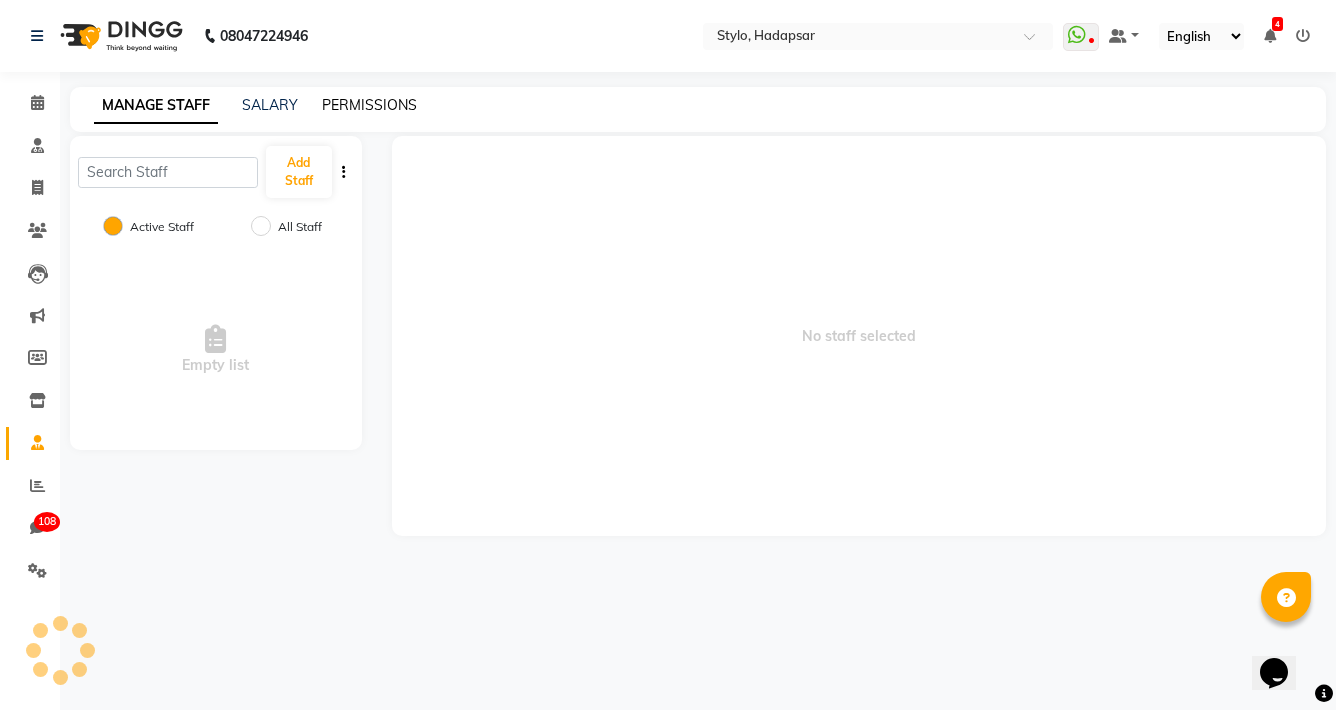 click on "PERMISSIONS" 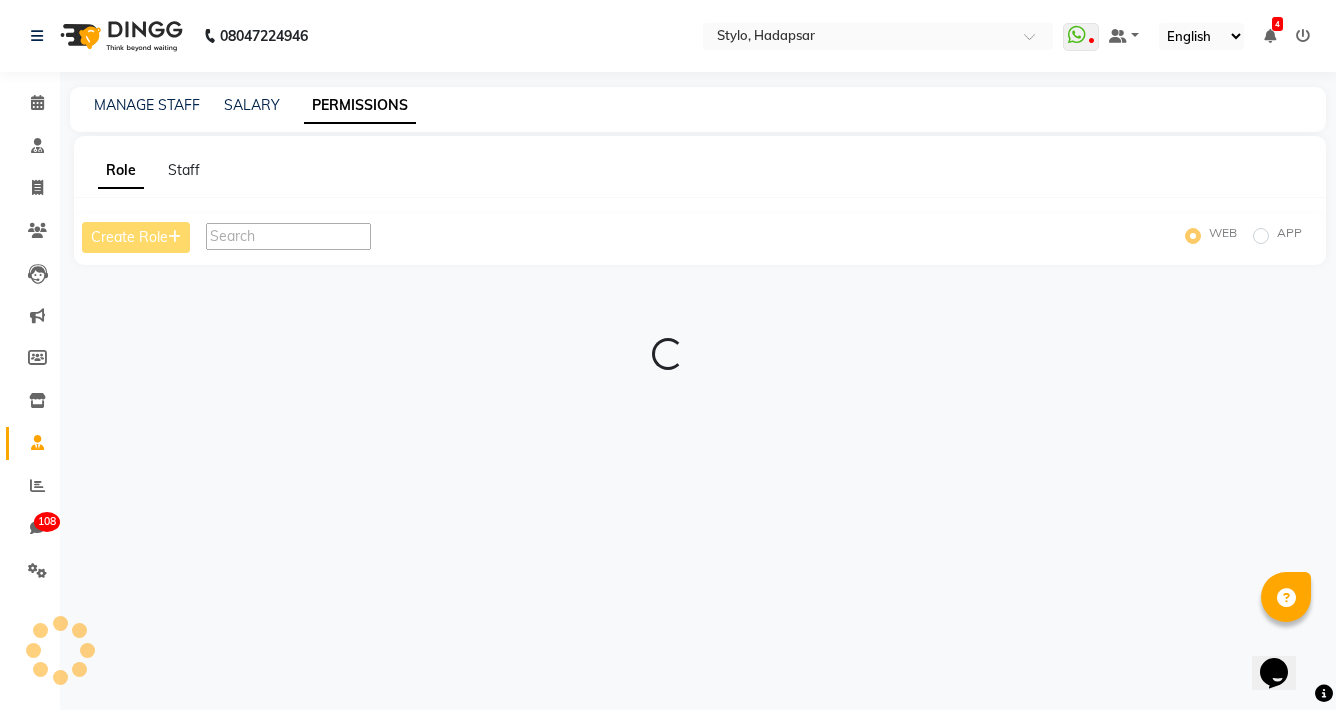click on "APP" 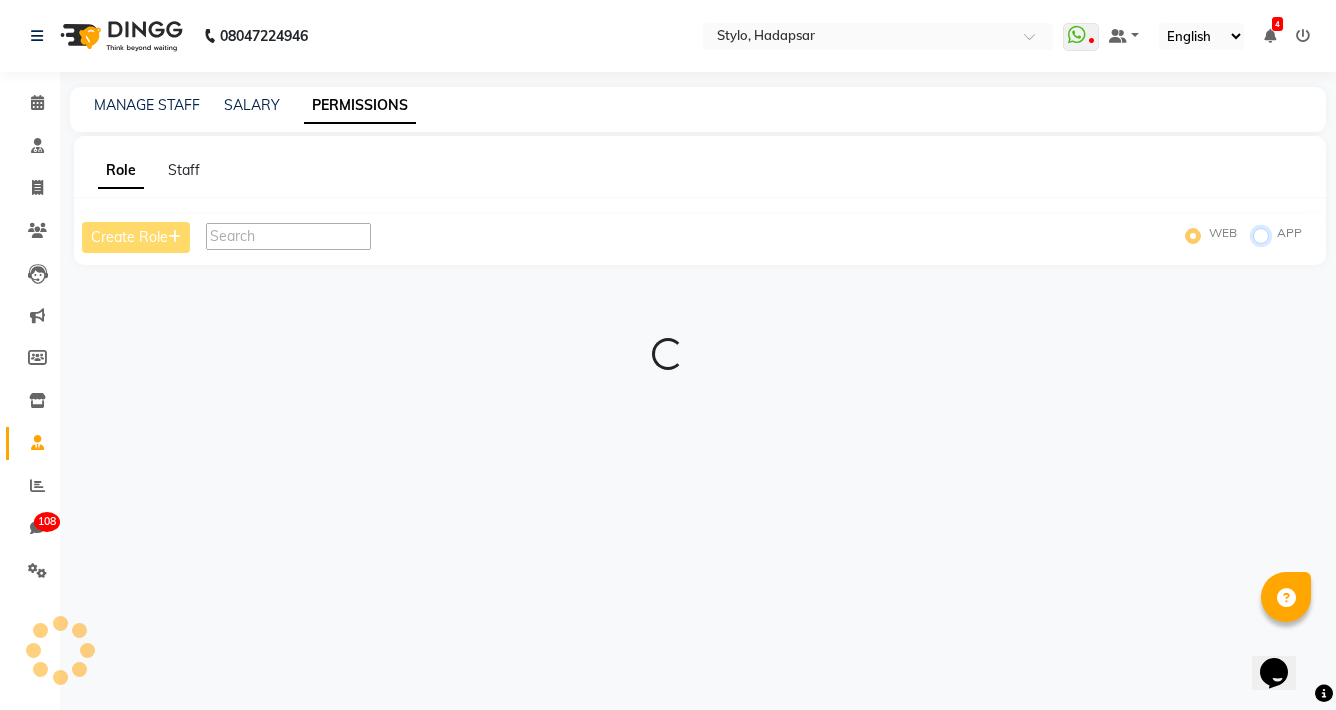 radio on "true" 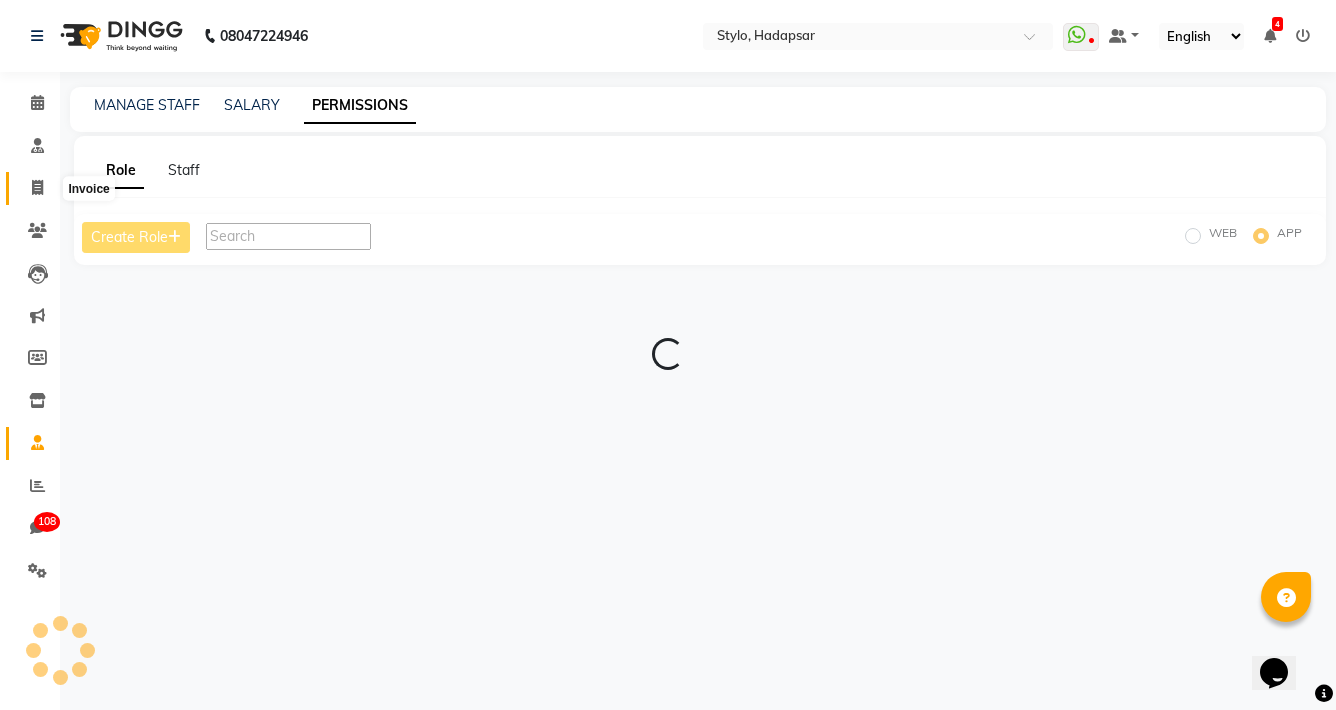 click 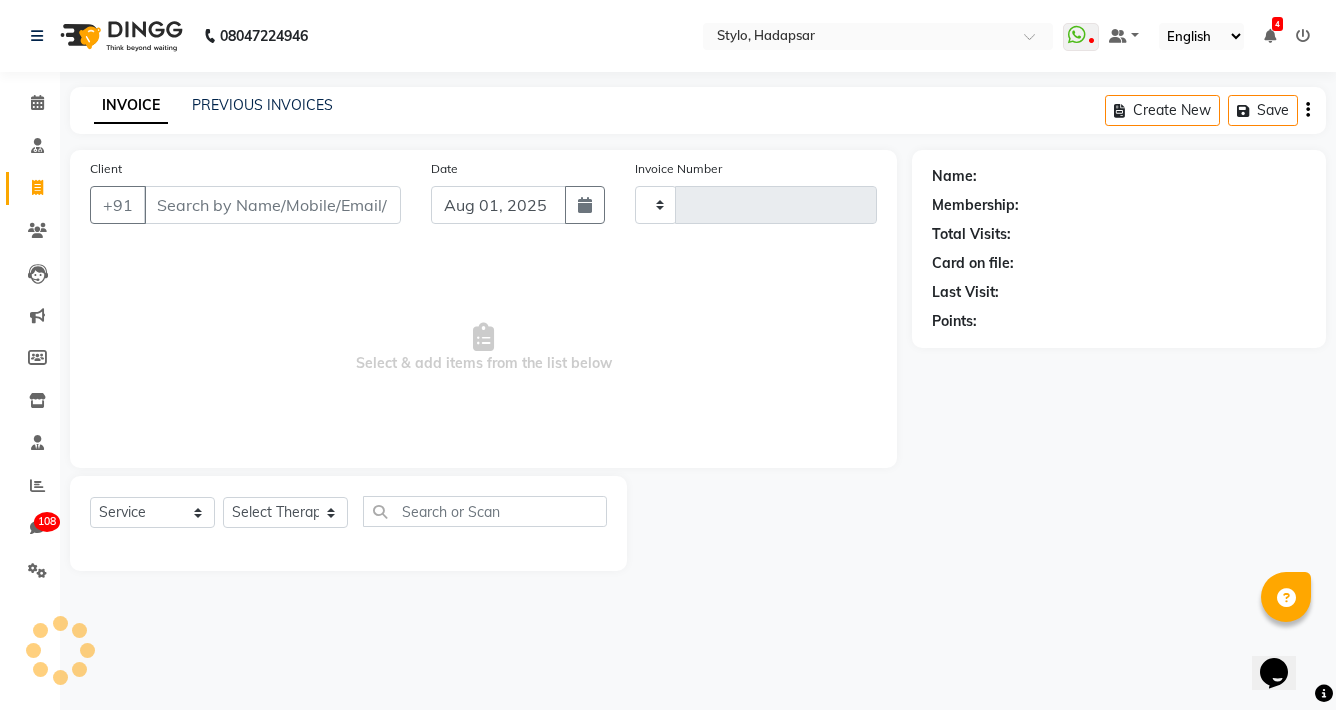 click on "Client" at bounding box center (272, 205) 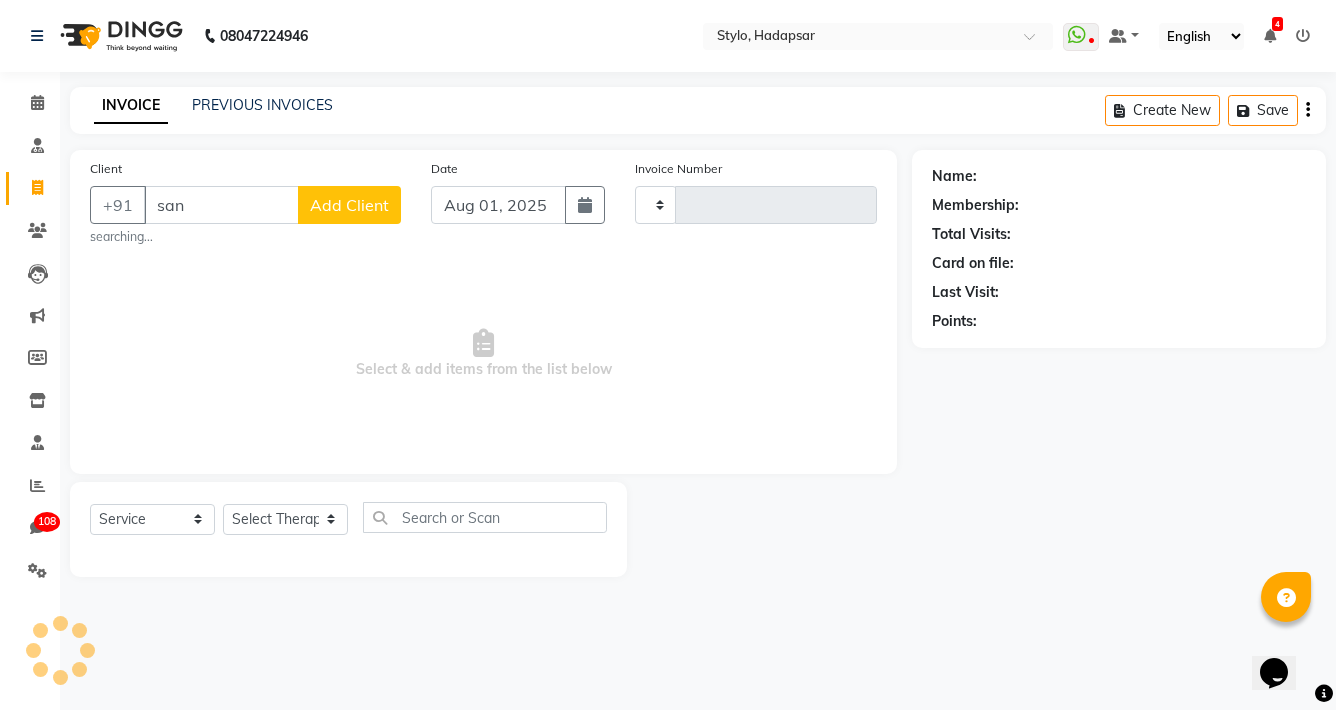 type on "san" 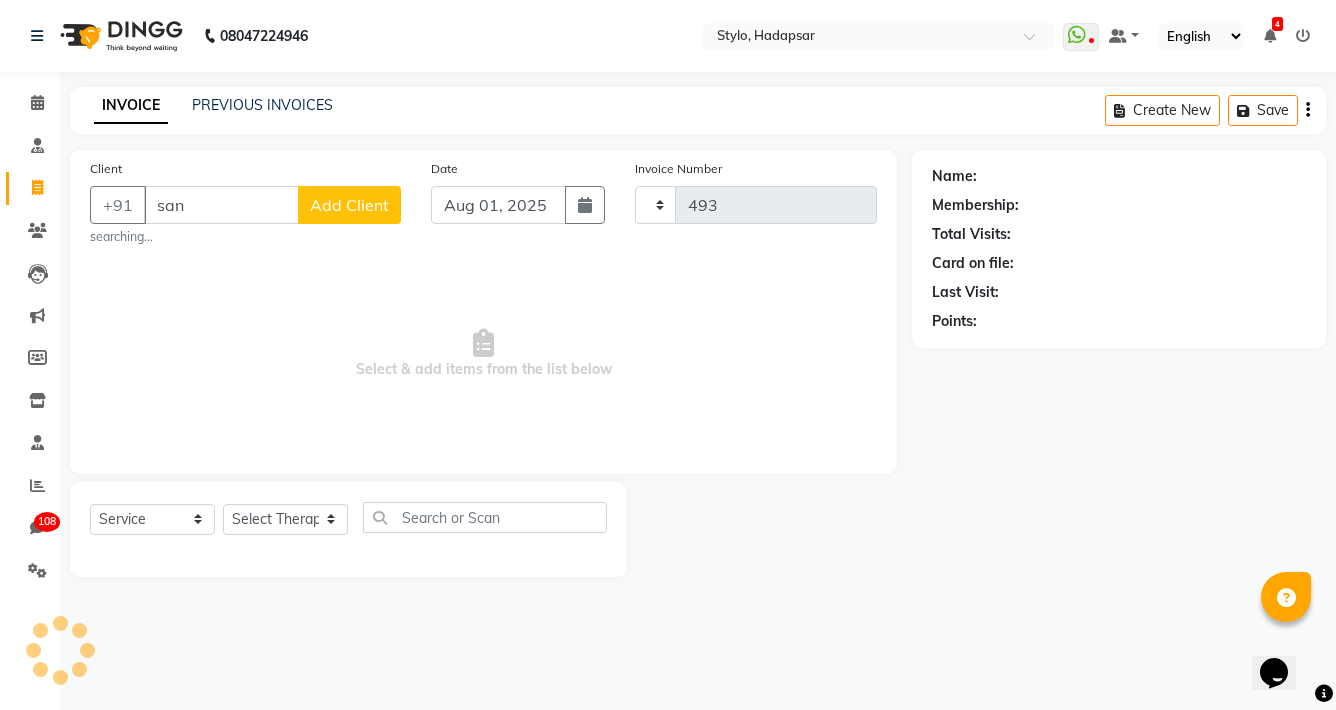 select on "157" 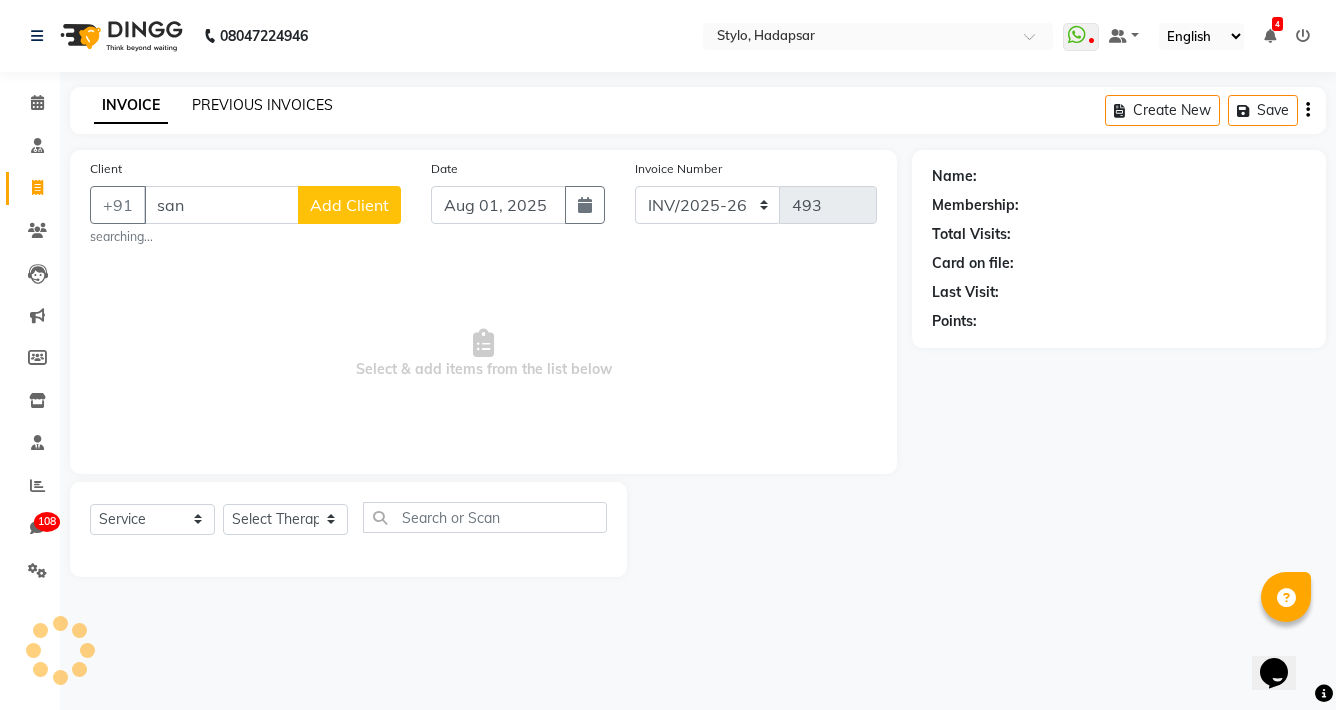 click on "PREVIOUS INVOICES" 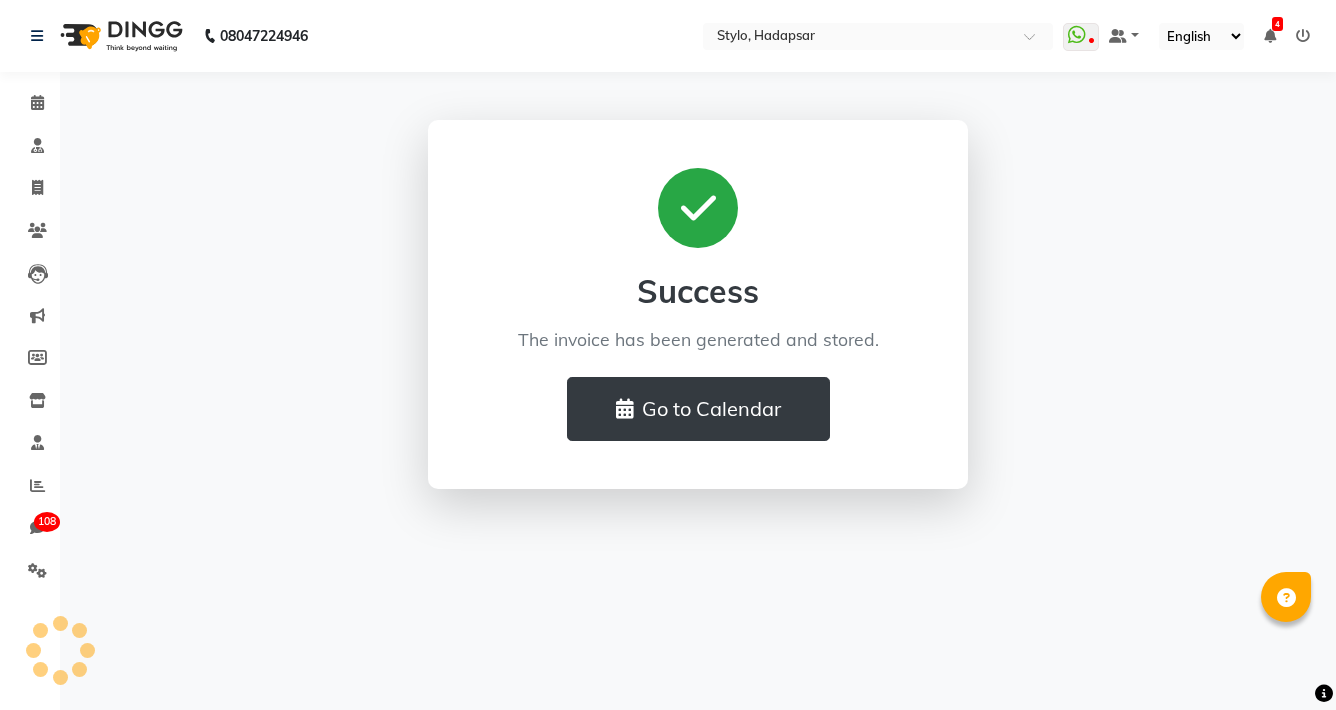 scroll, scrollTop: 0, scrollLeft: 0, axis: both 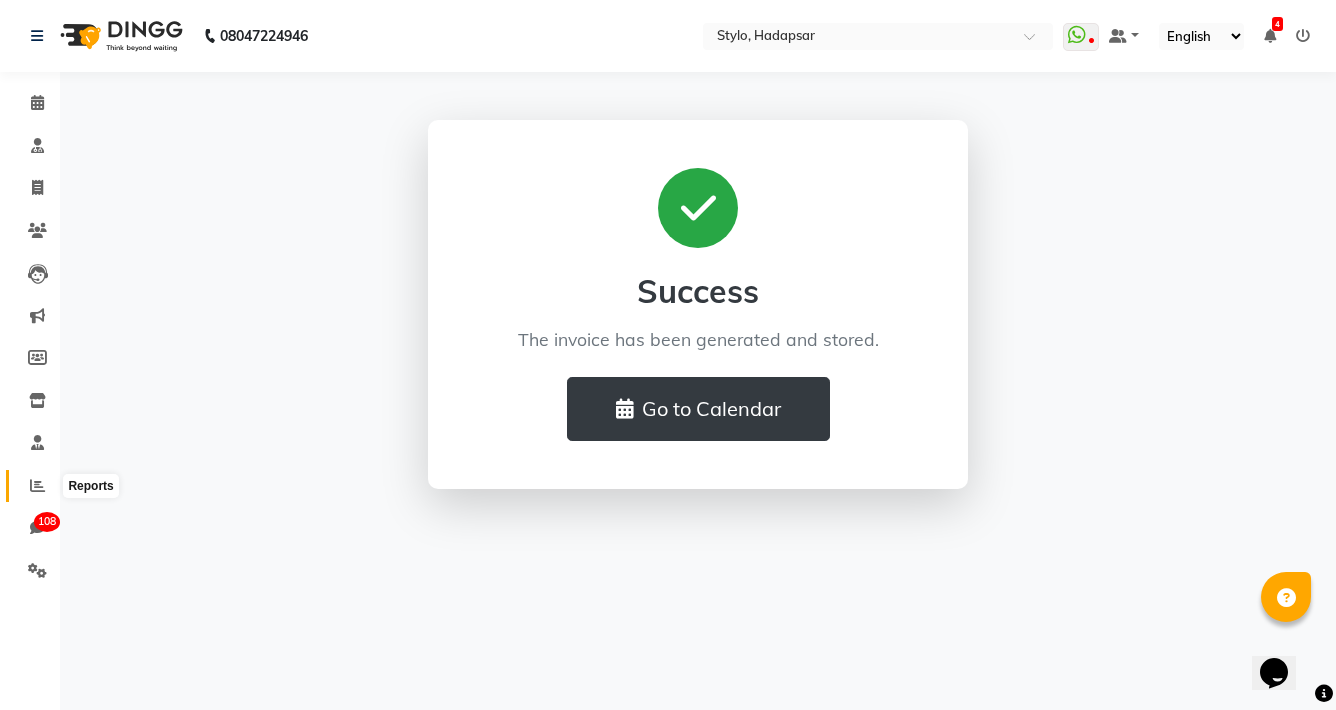 click 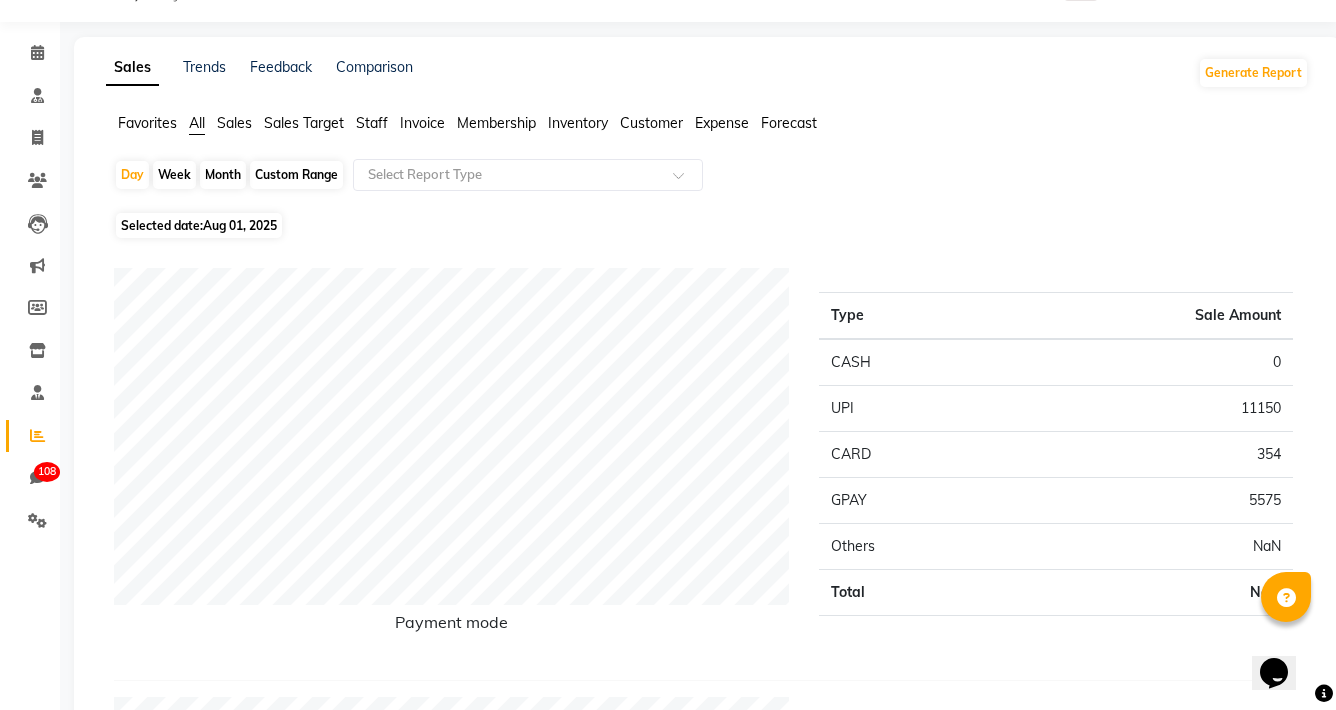 scroll, scrollTop: 0, scrollLeft: 0, axis: both 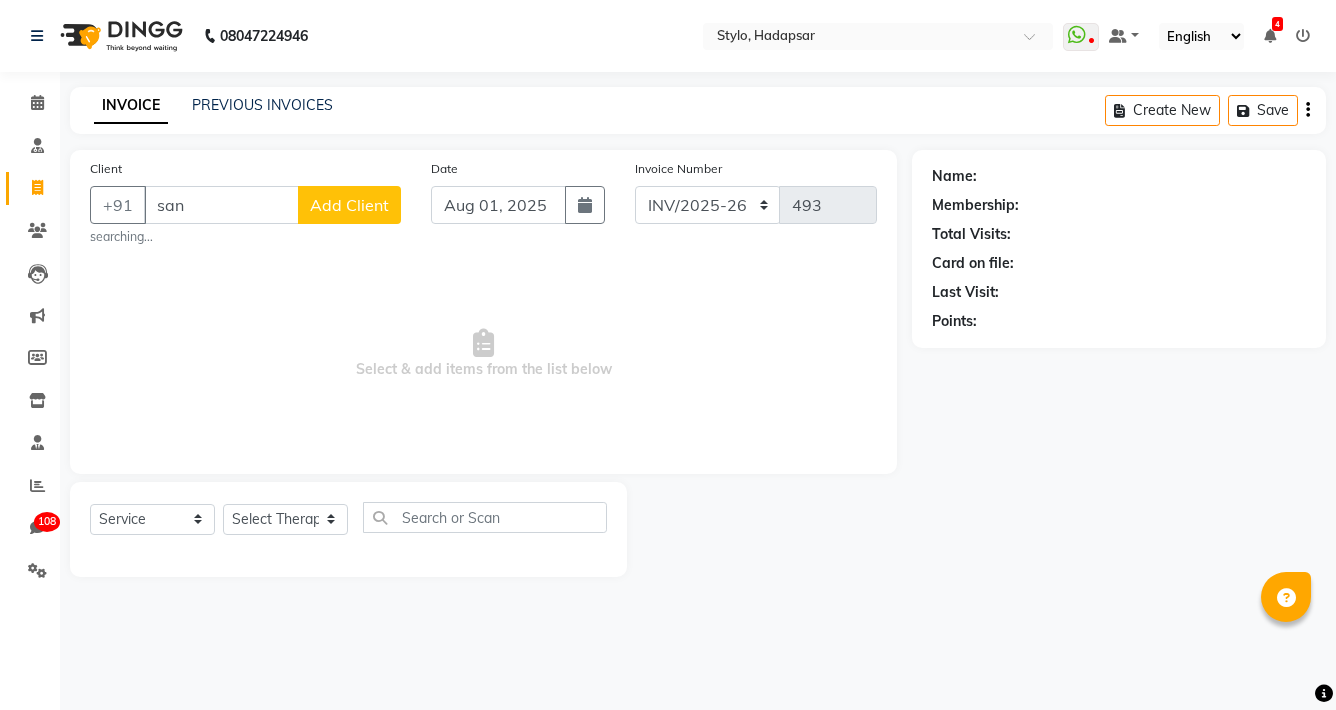 select on "157" 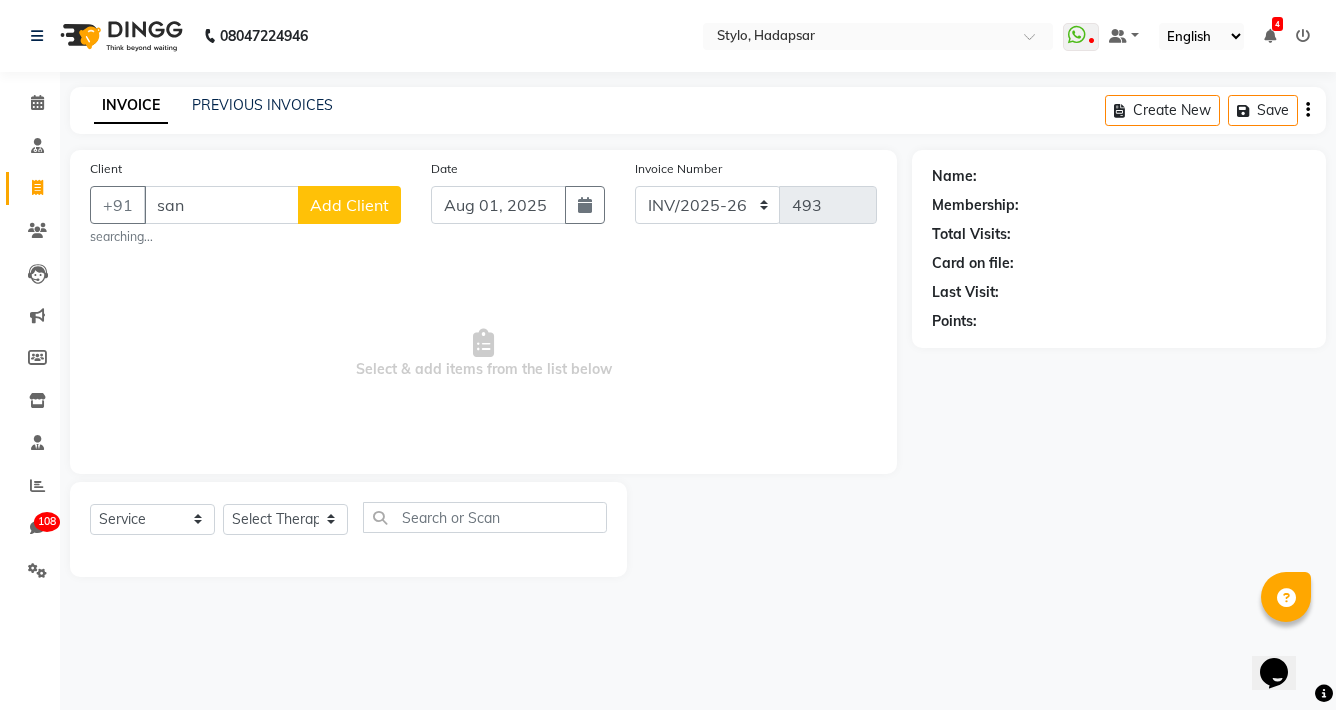 scroll, scrollTop: 0, scrollLeft: 0, axis: both 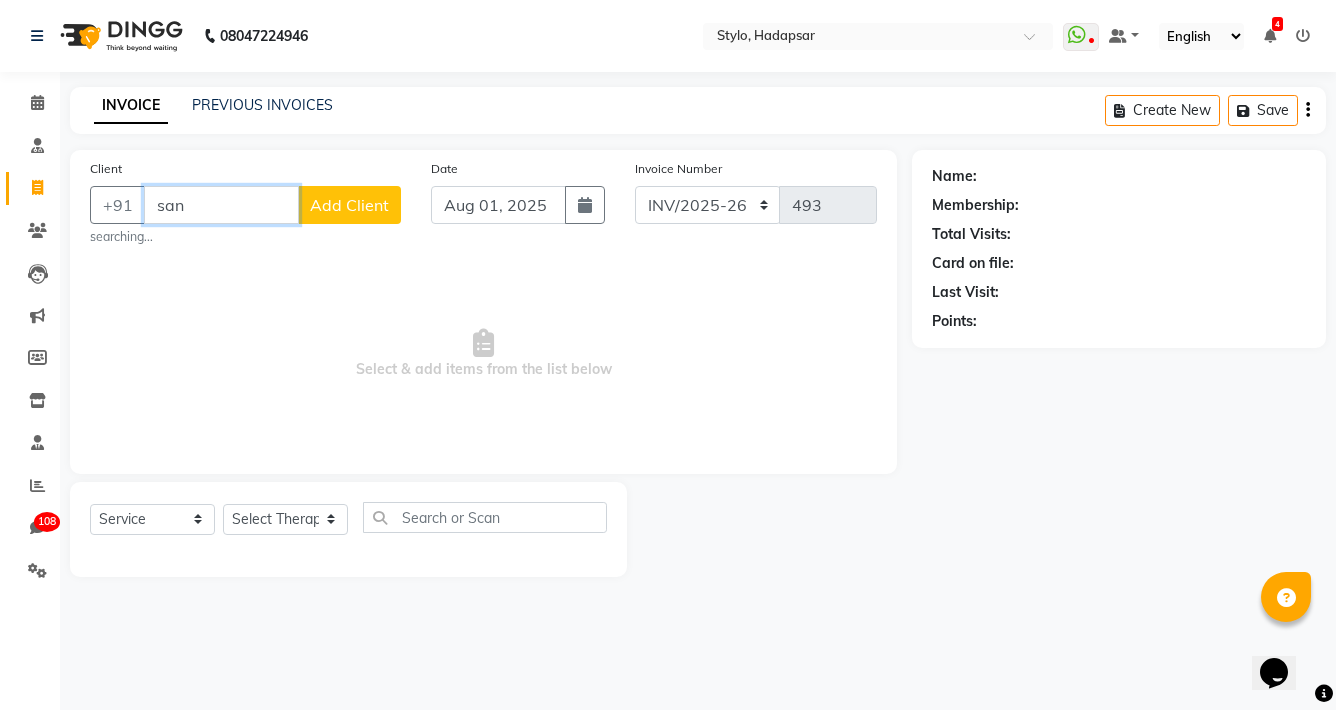 click on "san" at bounding box center [221, 205] 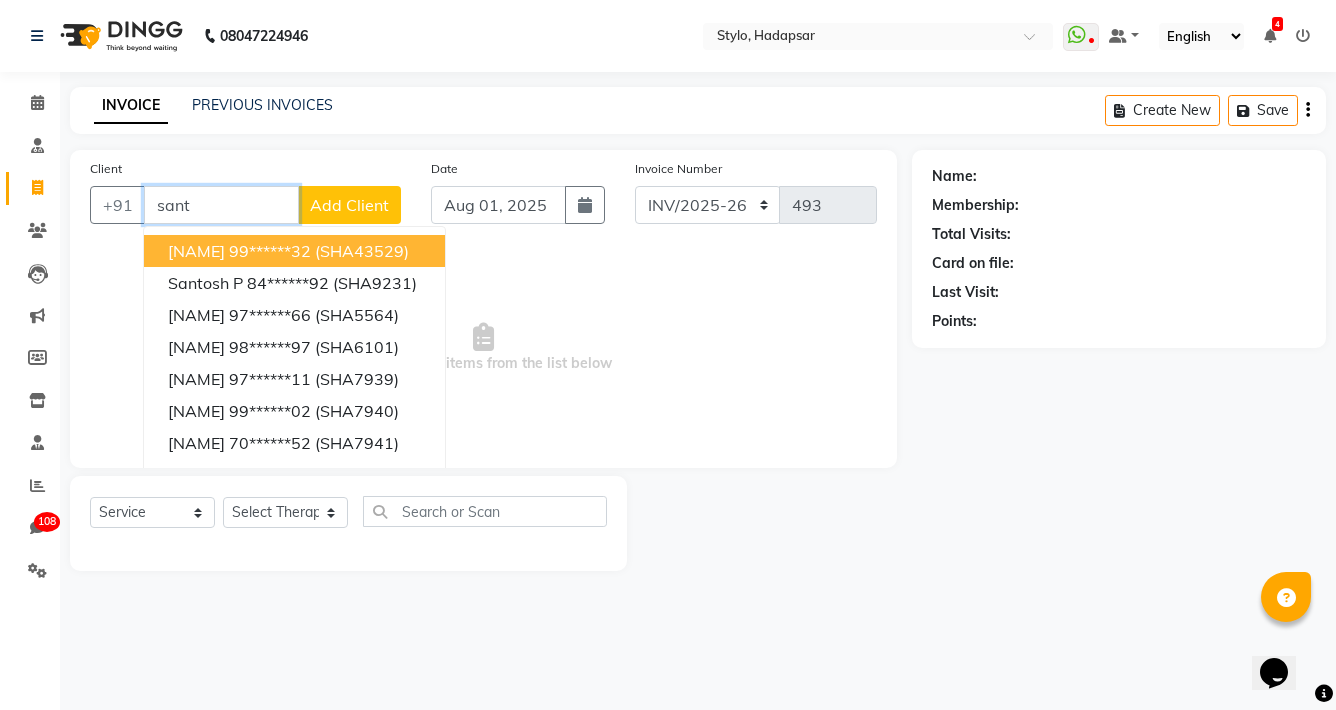 click on "[NAME]" at bounding box center [196, 251] 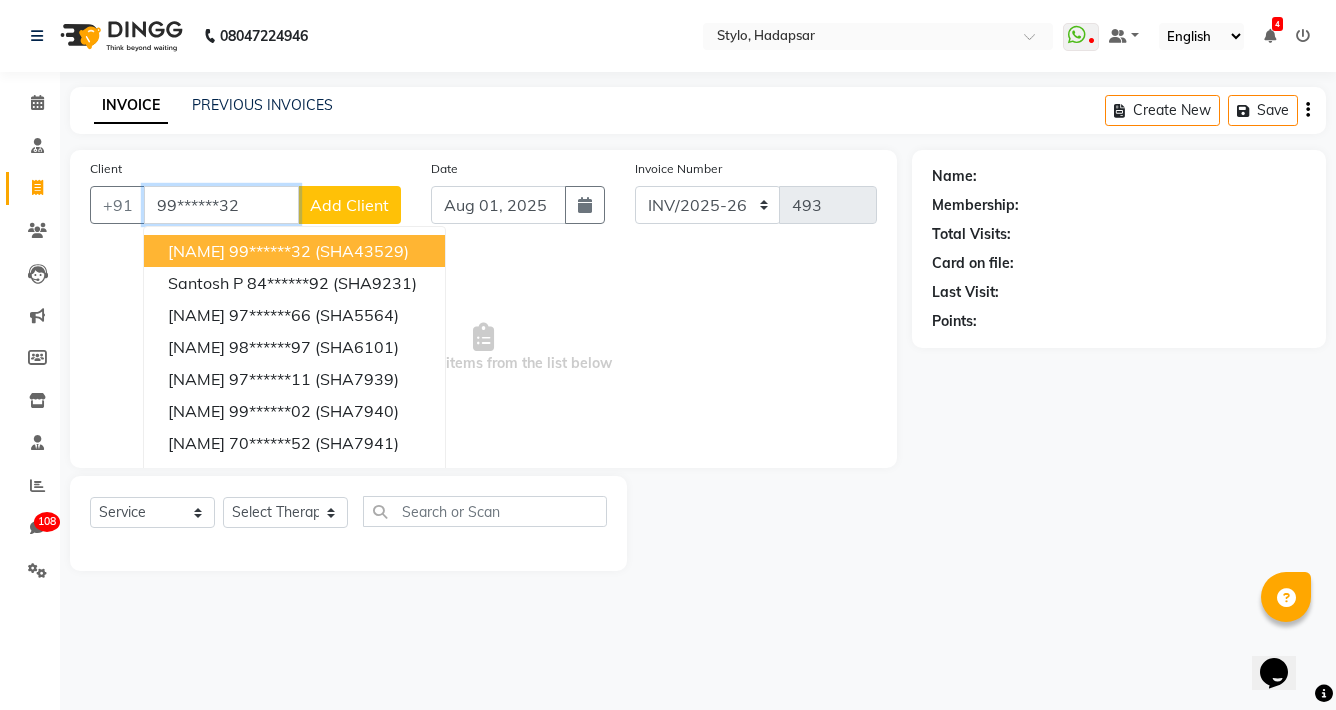 type on "99******32" 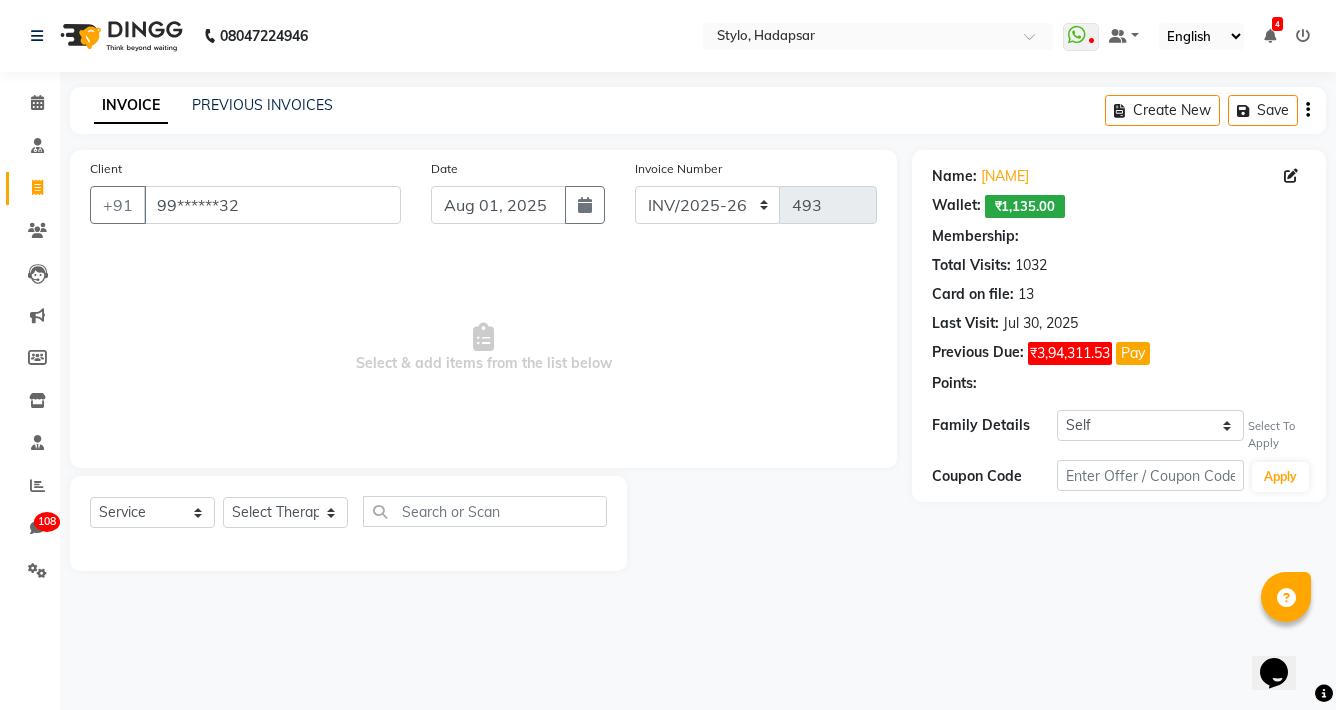 select on "2: Object" 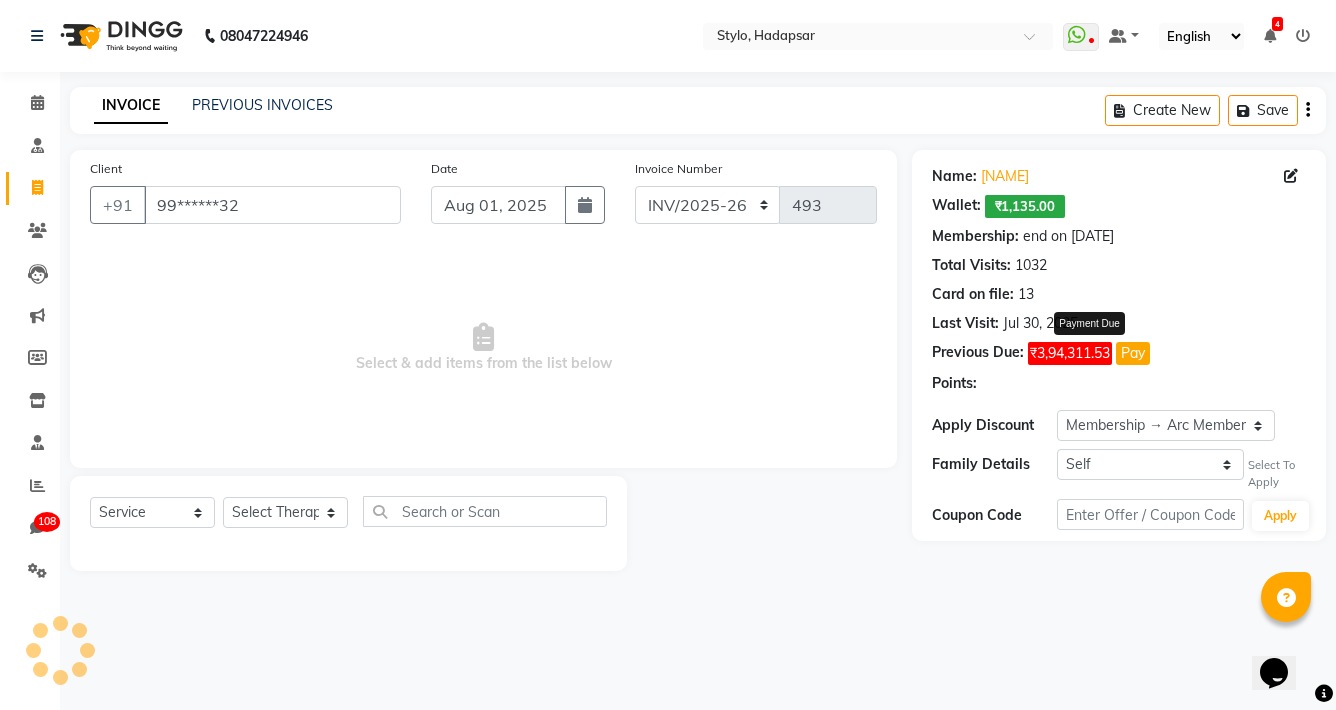 click on "Pay" 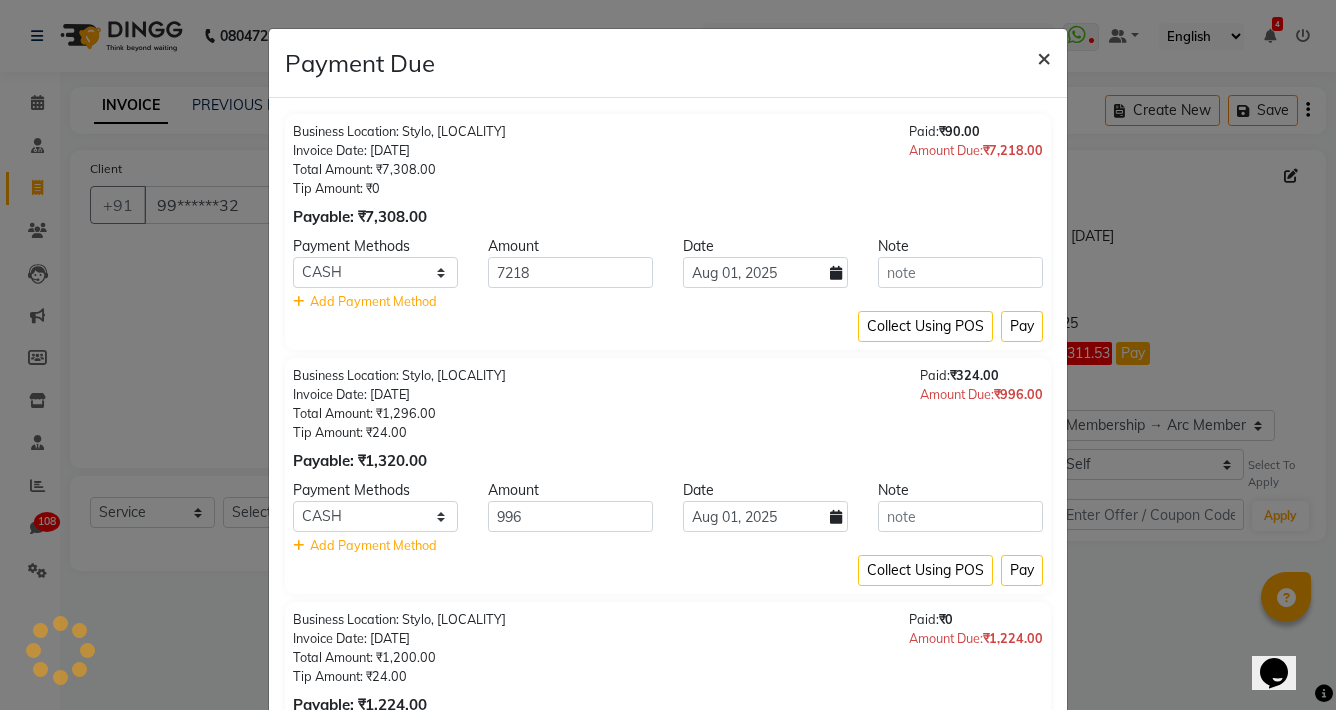 click on "×" 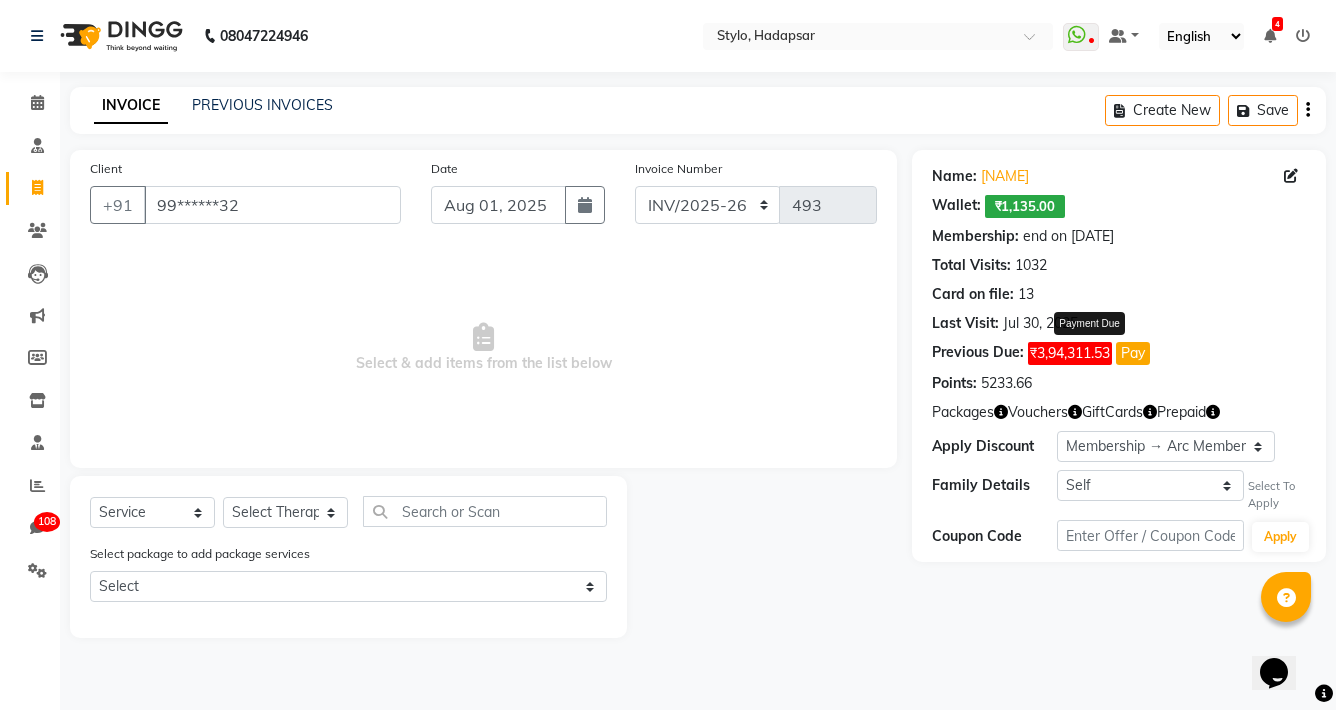 click on "Pay" 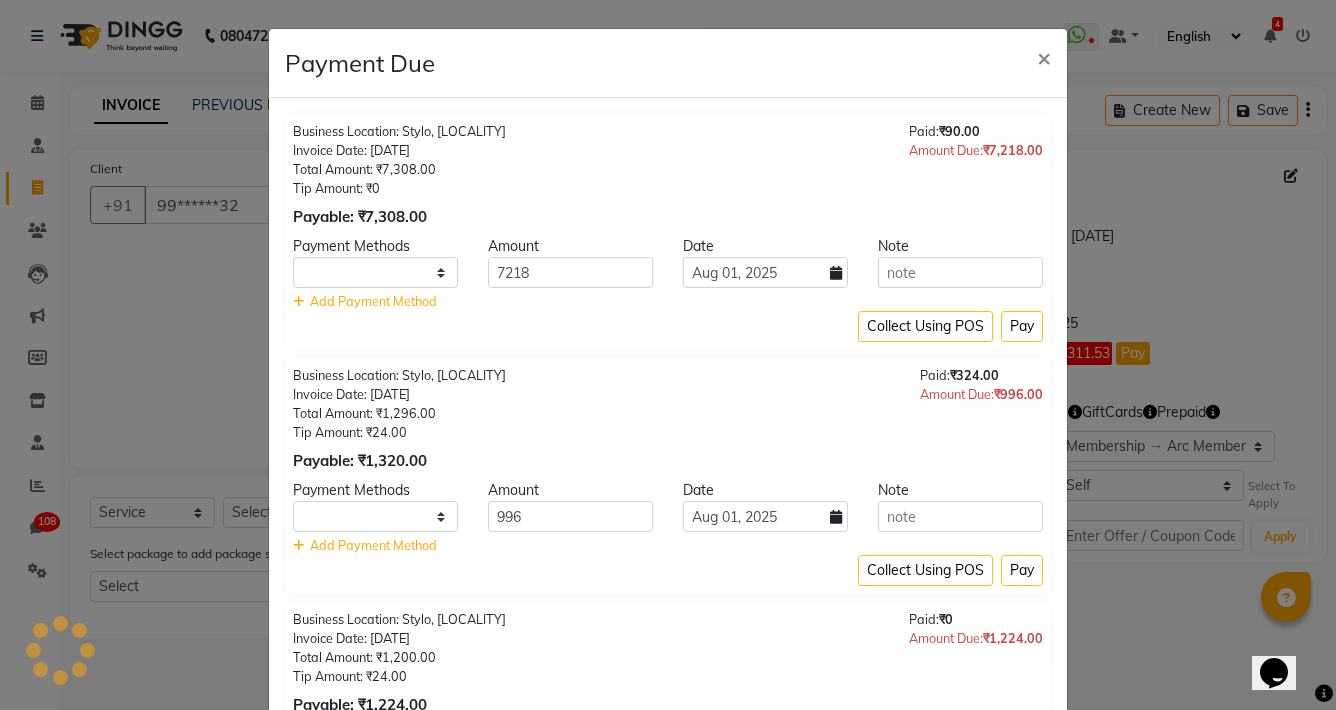 select on "1" 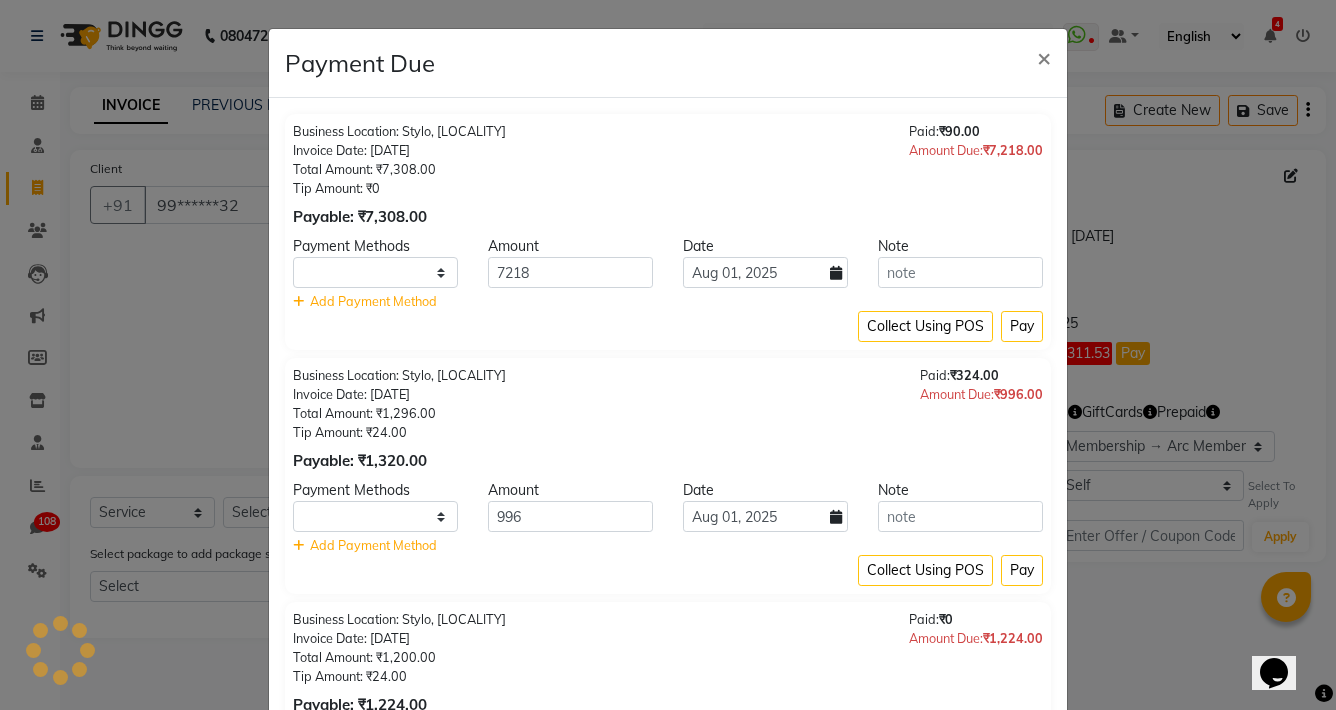 select on "1" 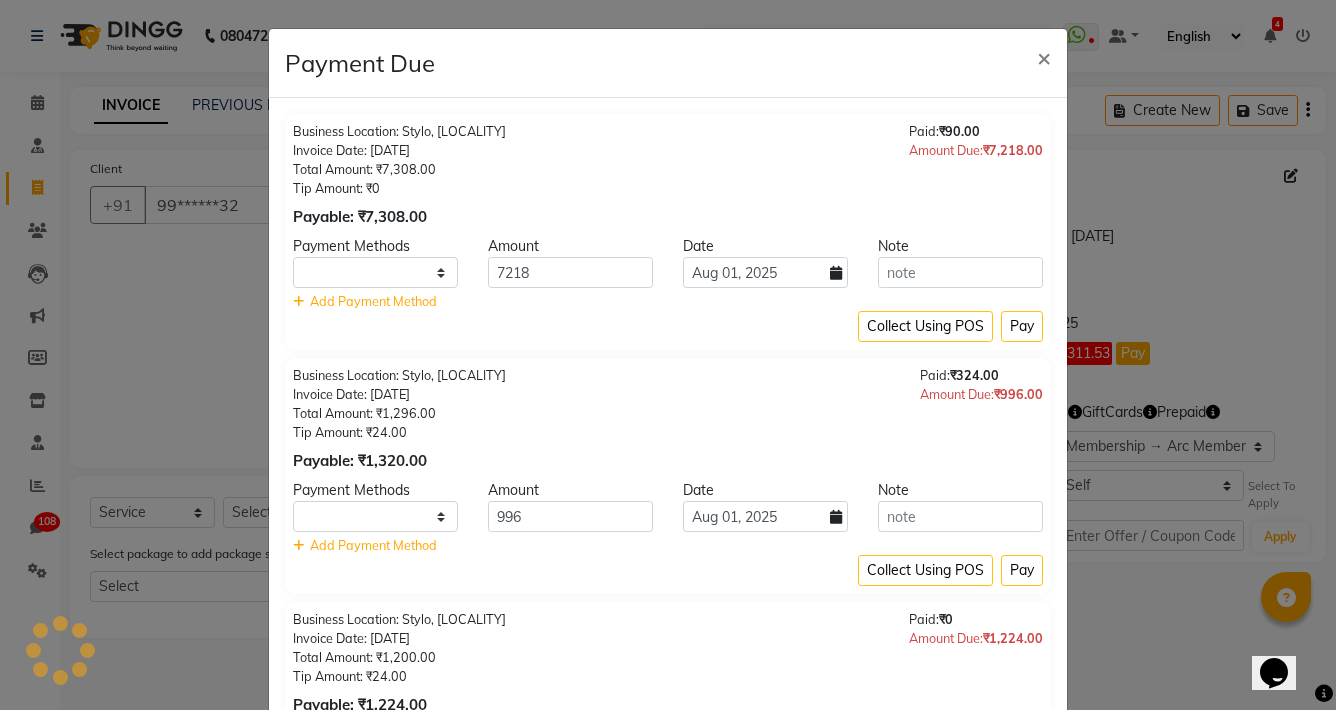 select on "1" 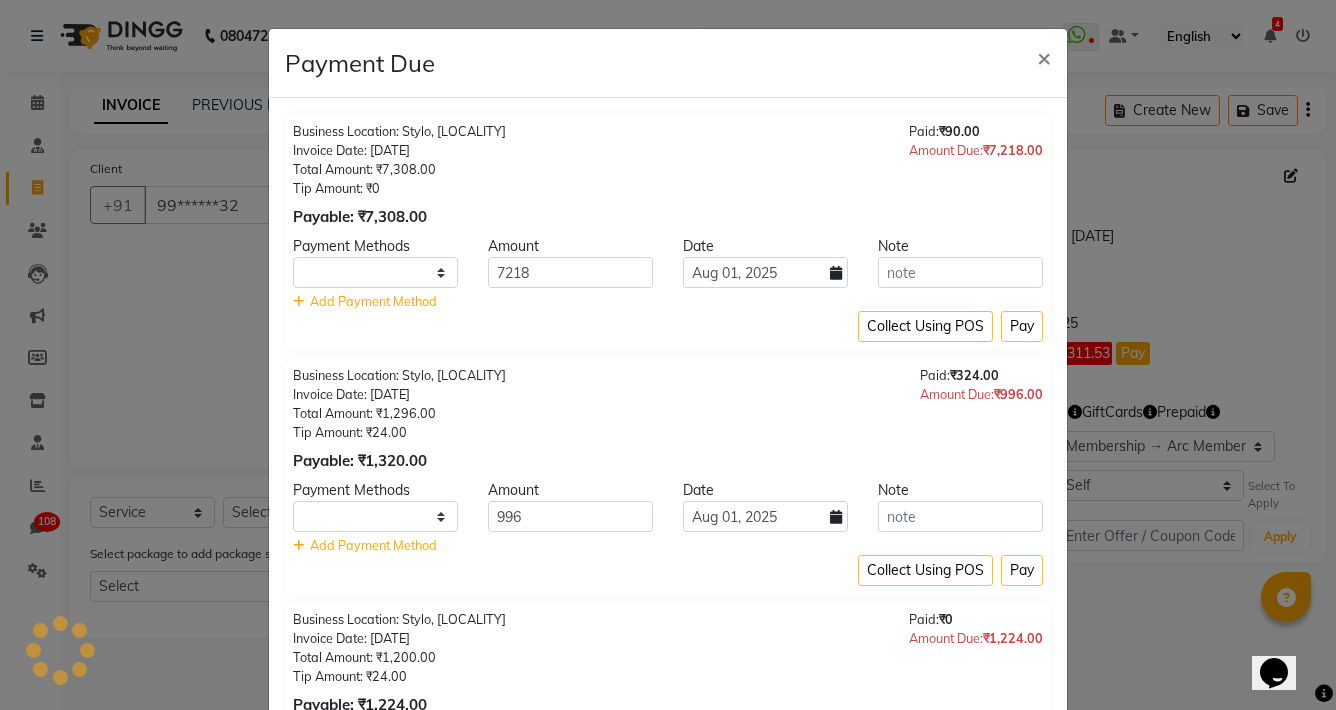 select on "1" 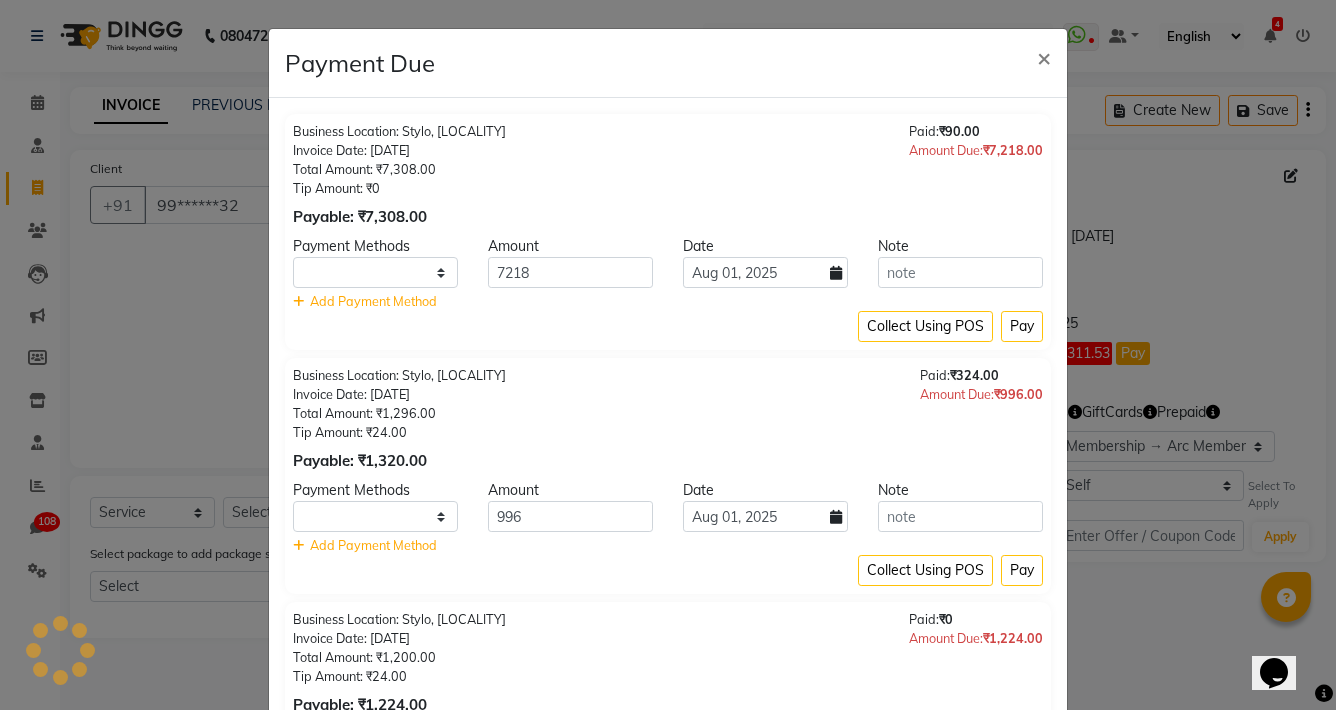 select on "1" 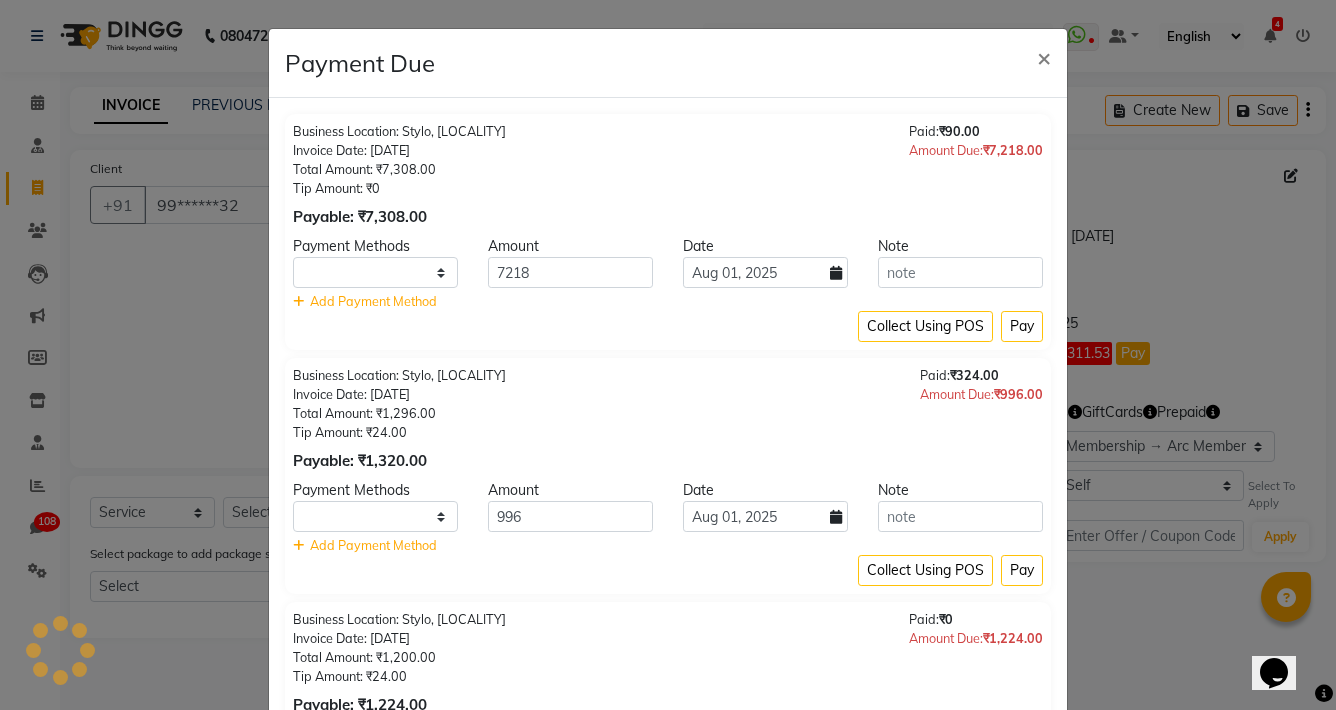 select on "1" 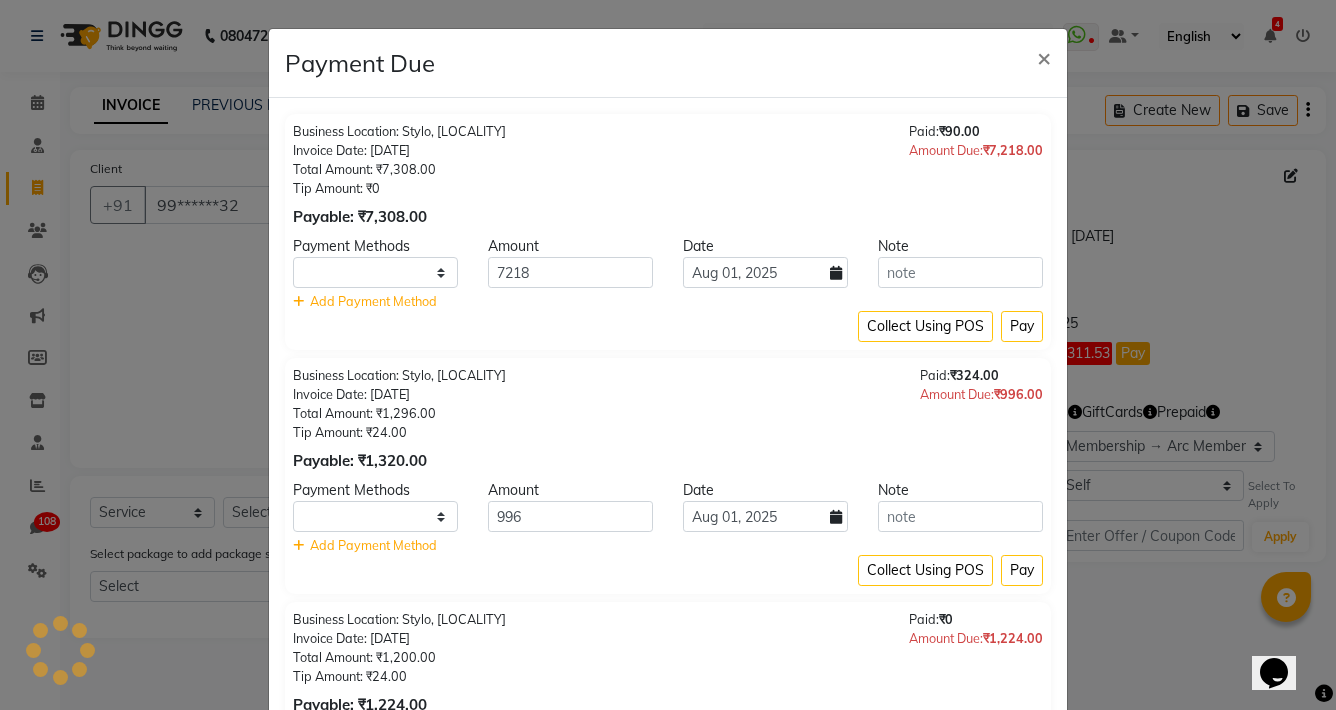 select on "1" 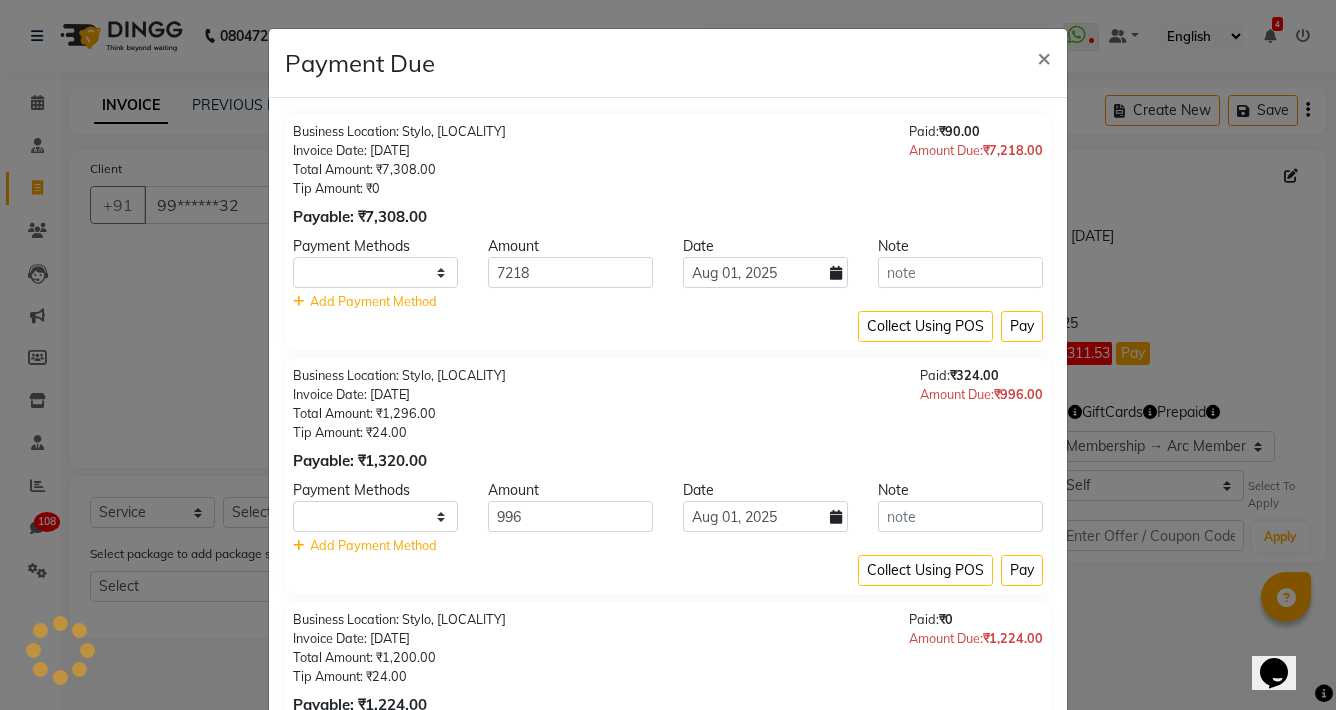 select on "1" 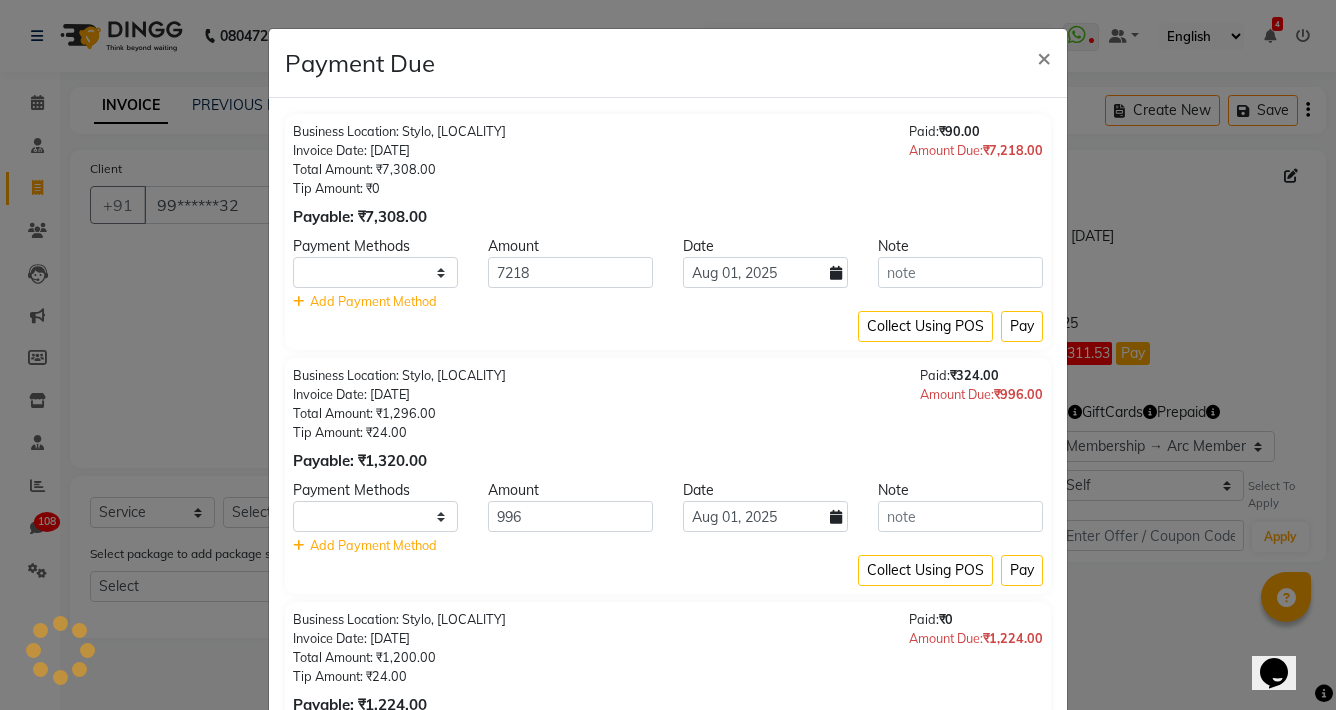 select on "1" 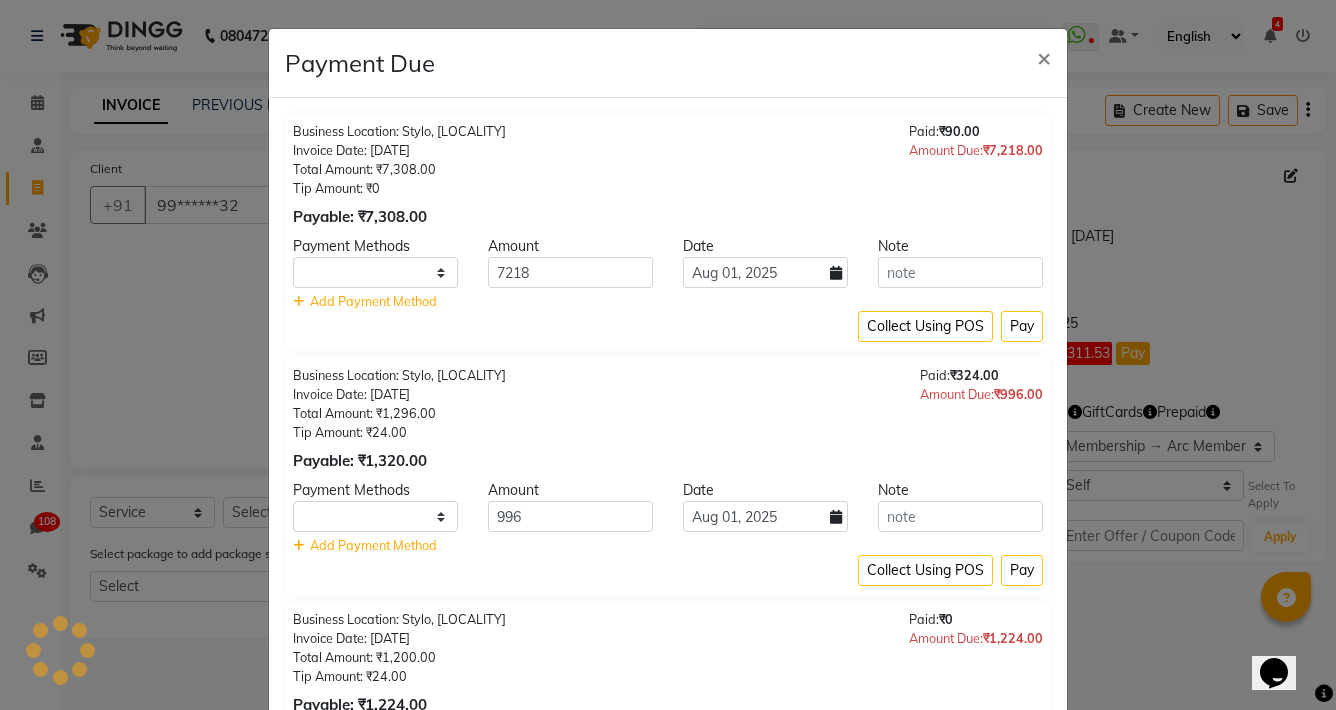 select on "1" 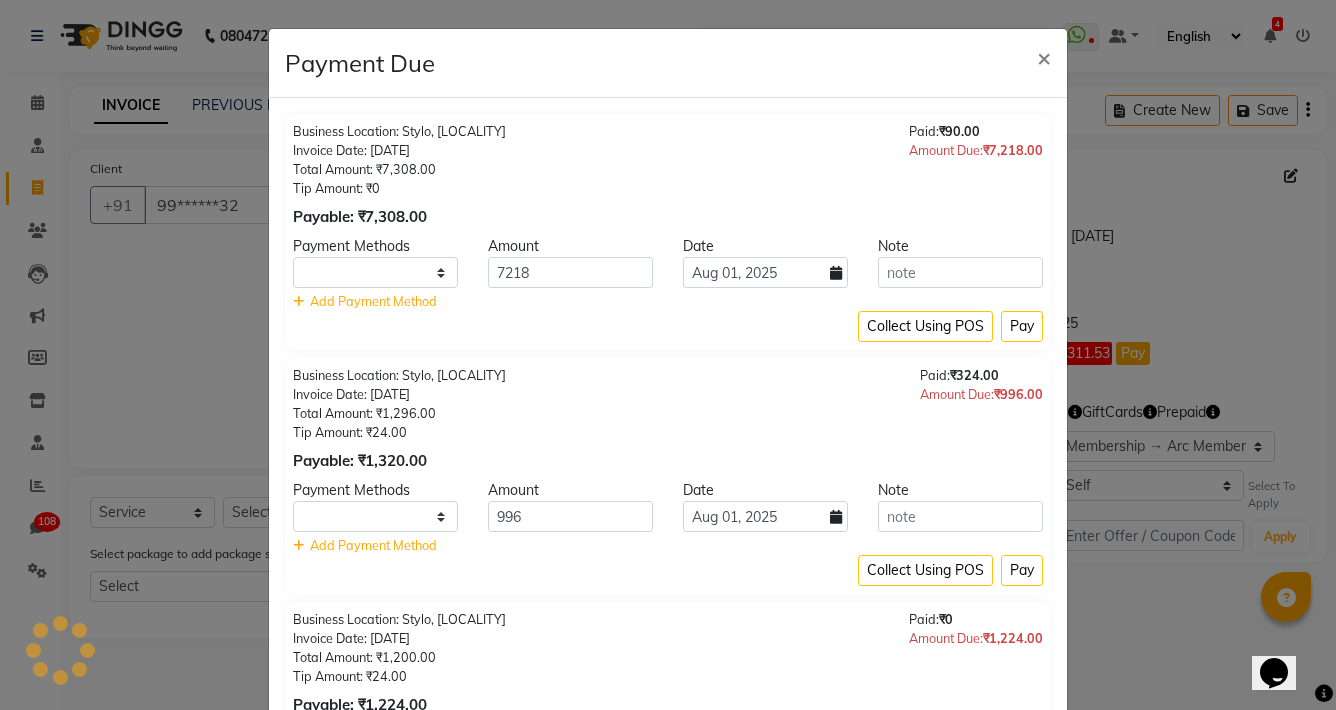 select on "1" 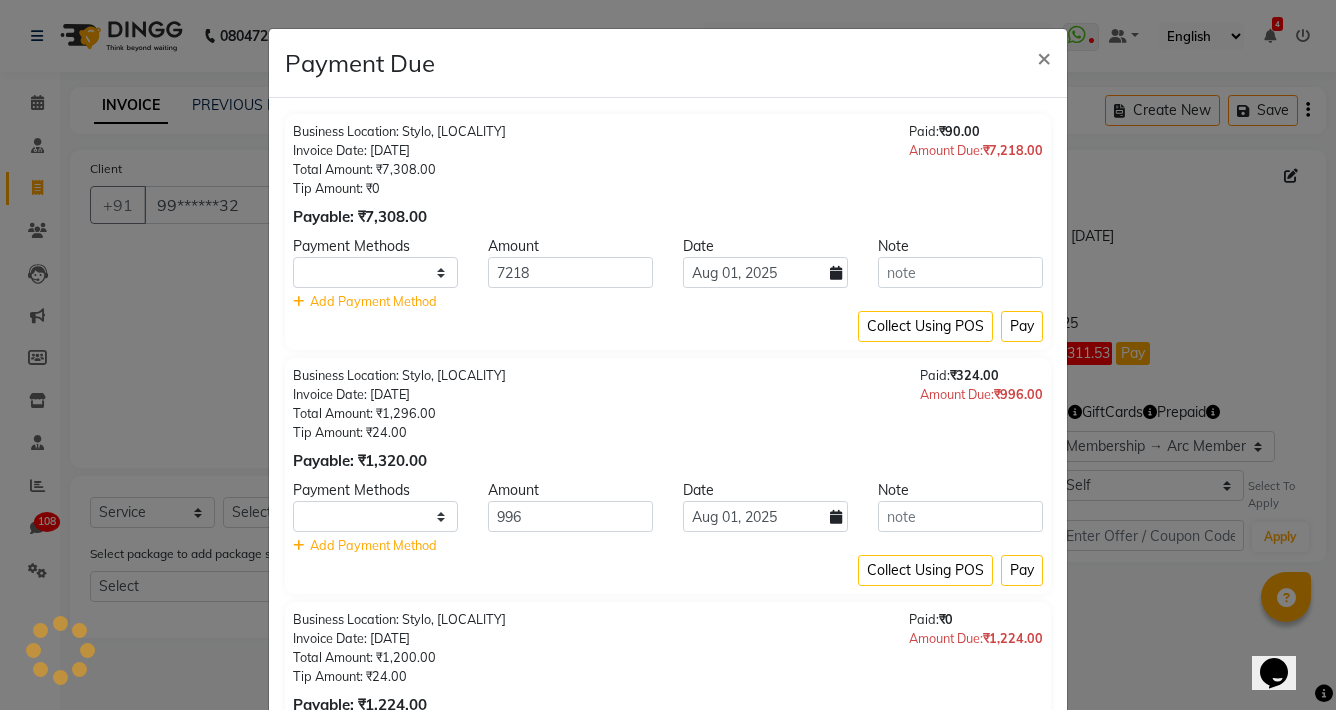 select on "1" 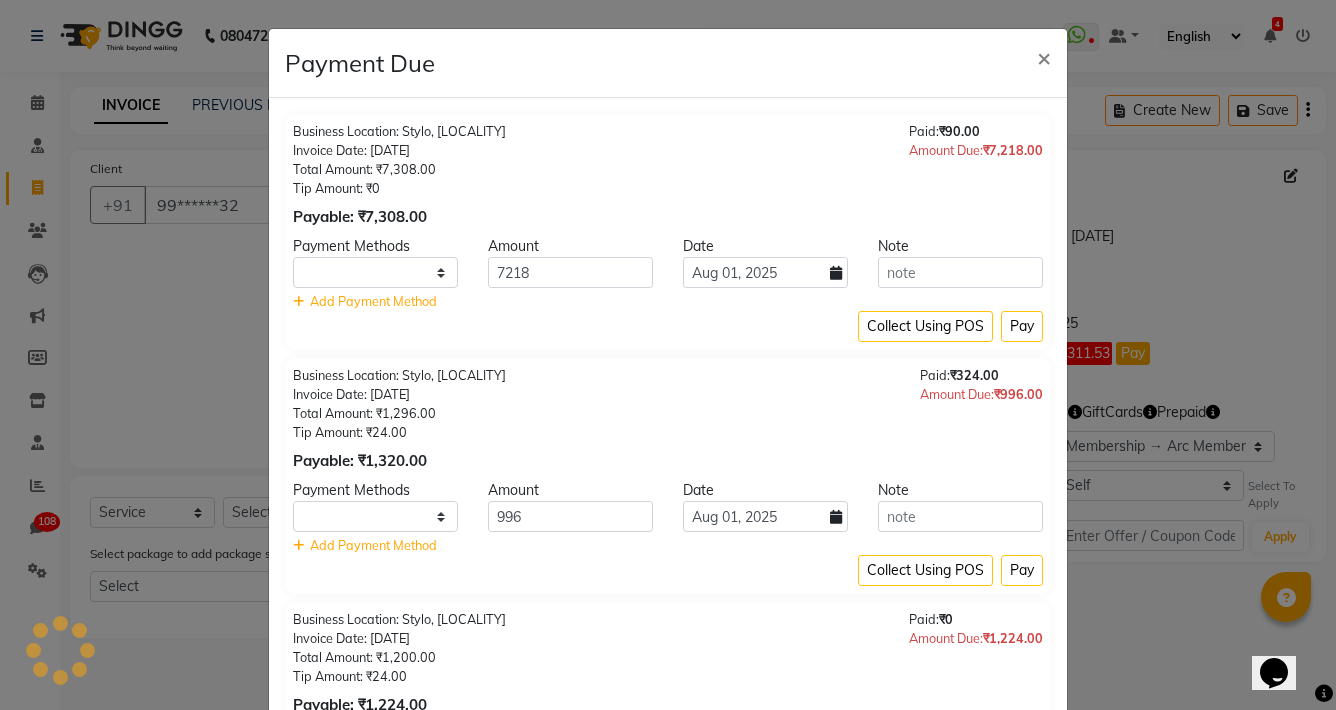 select on "1" 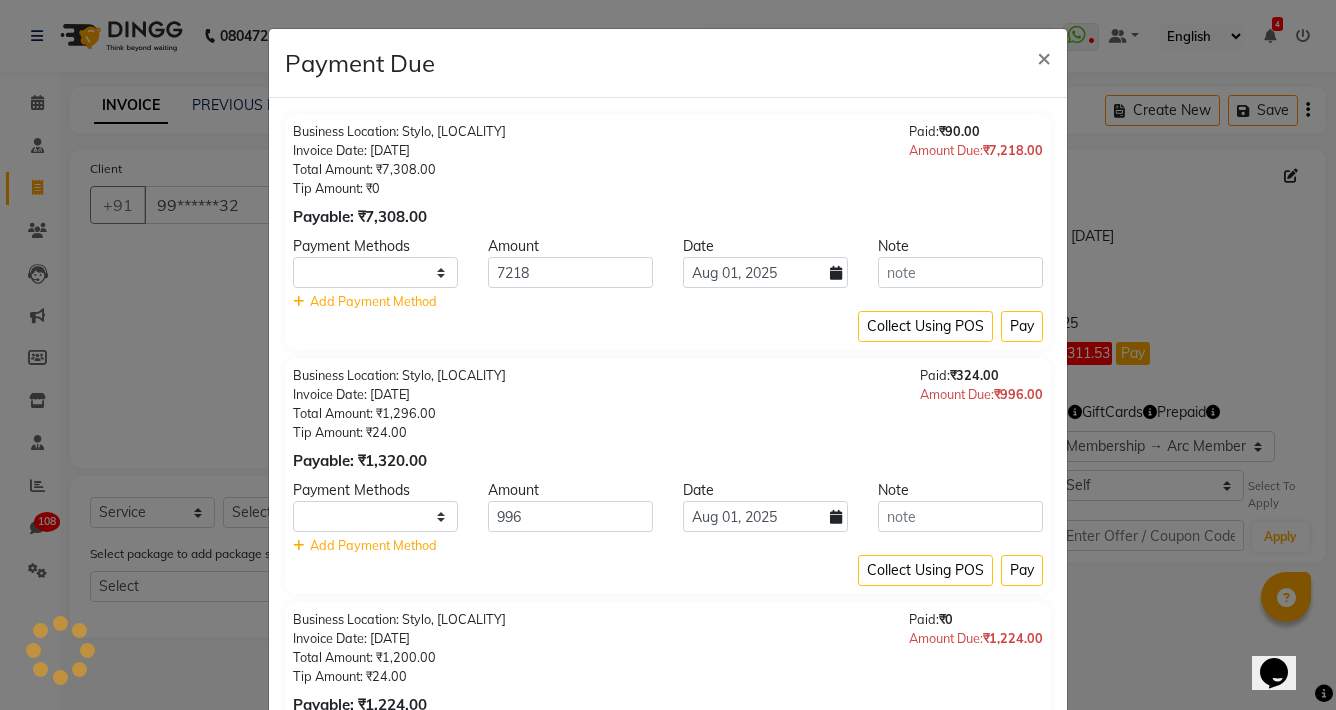 select on "1" 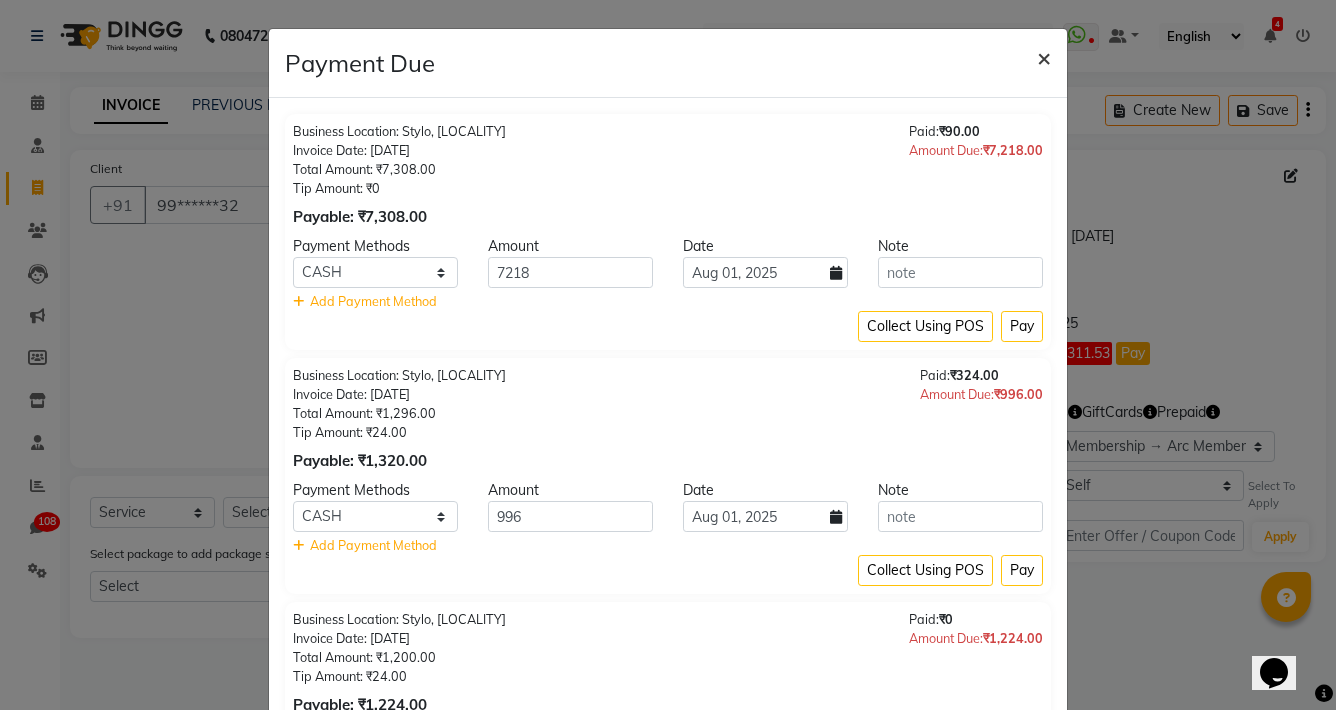 click on "×" 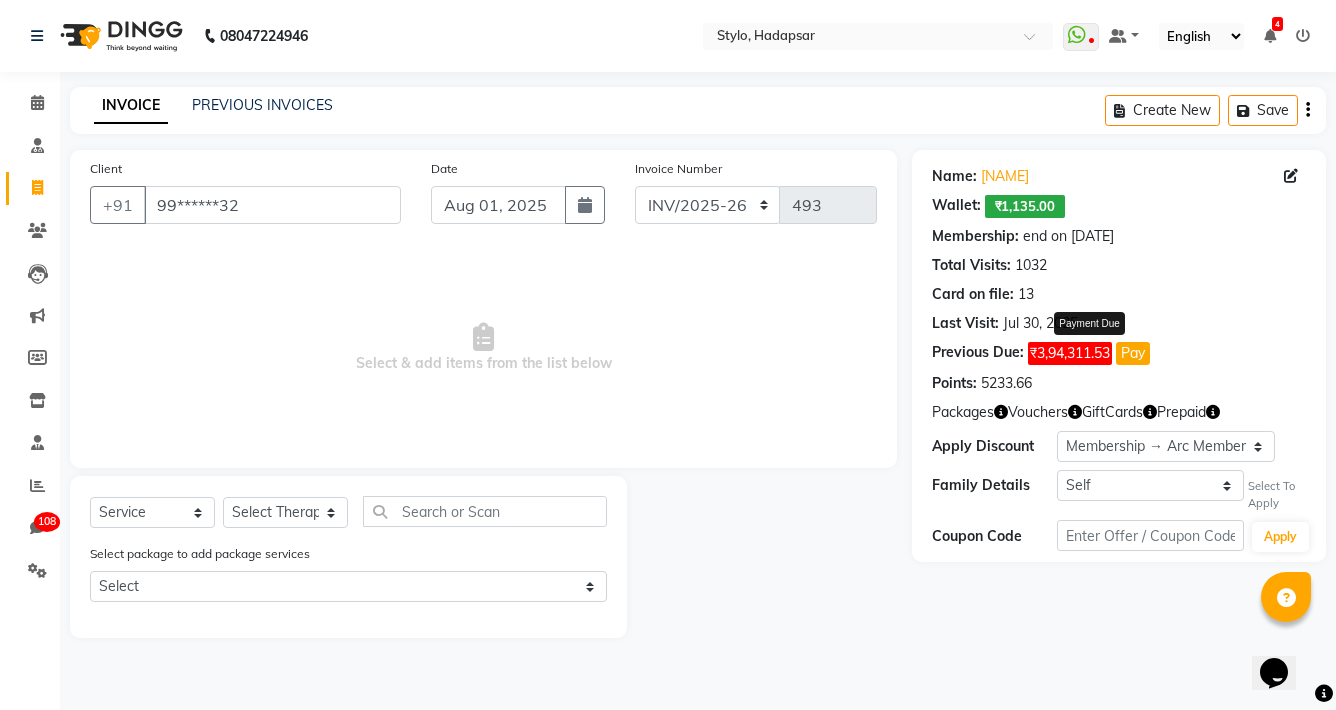 click on "Pay" 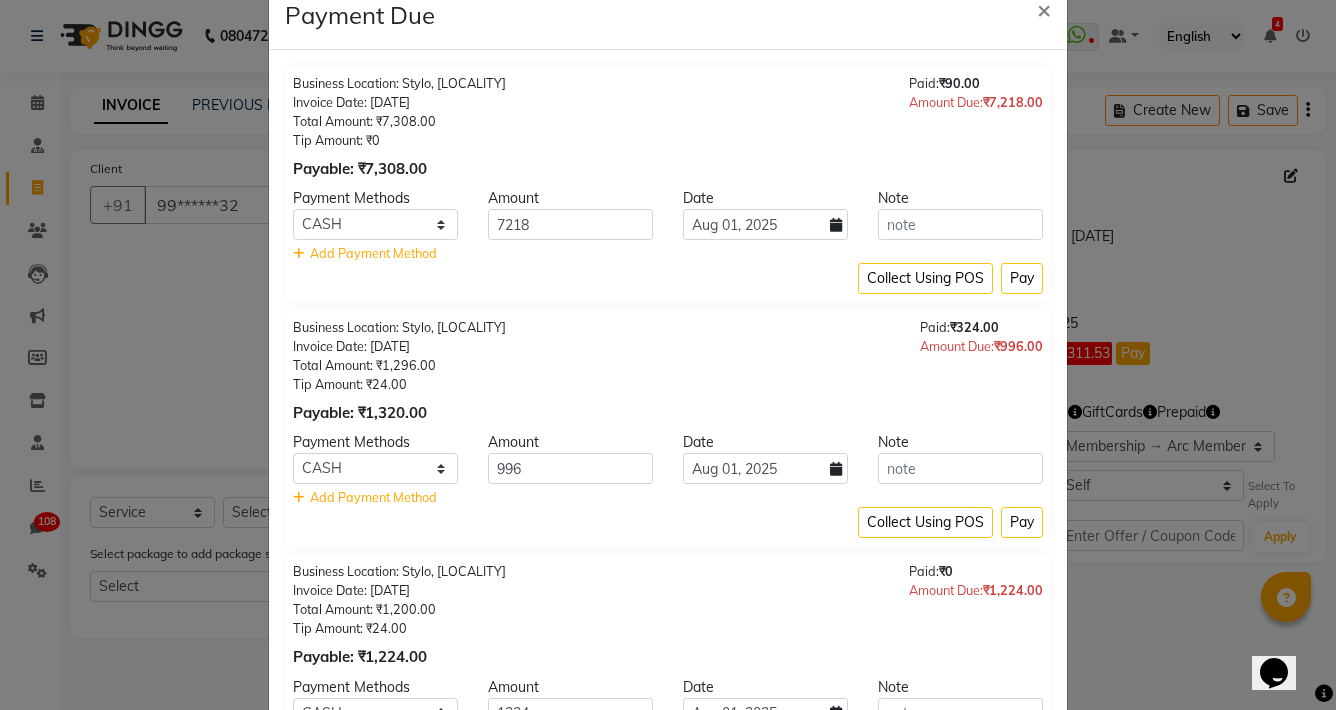 scroll, scrollTop: 0, scrollLeft: 0, axis: both 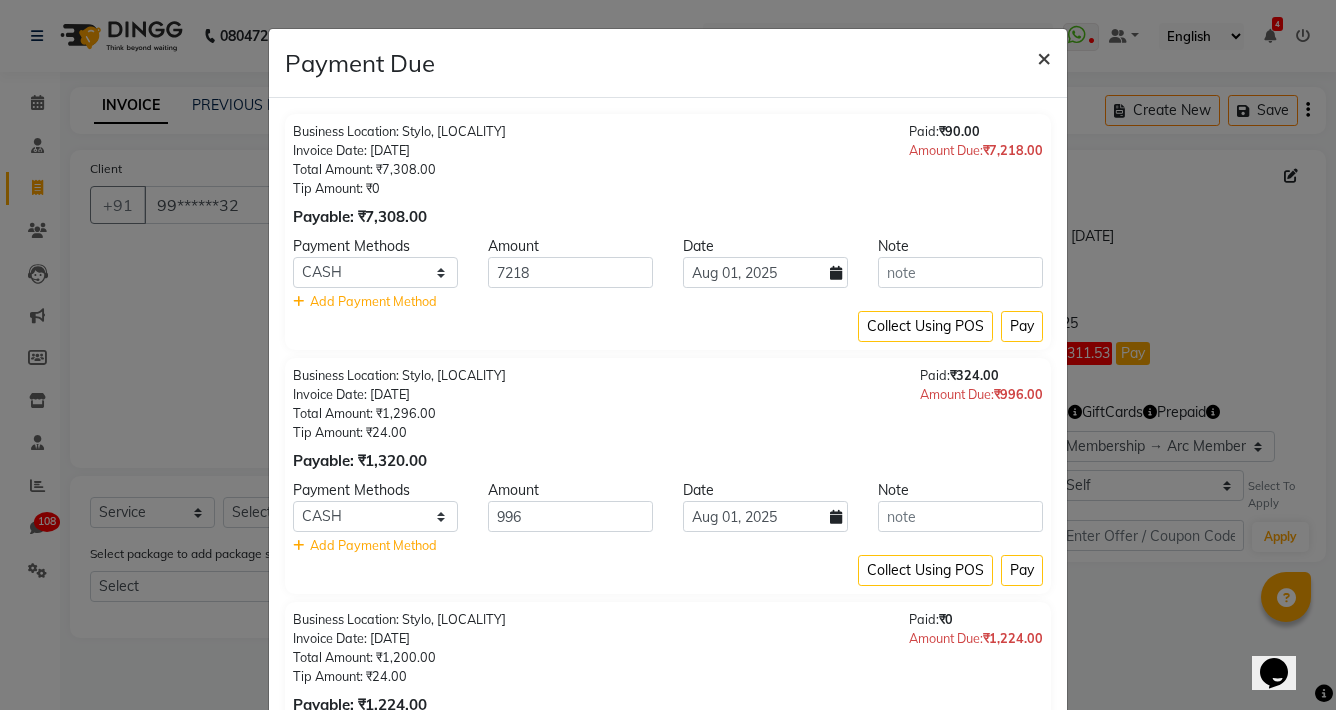 click on "×" 